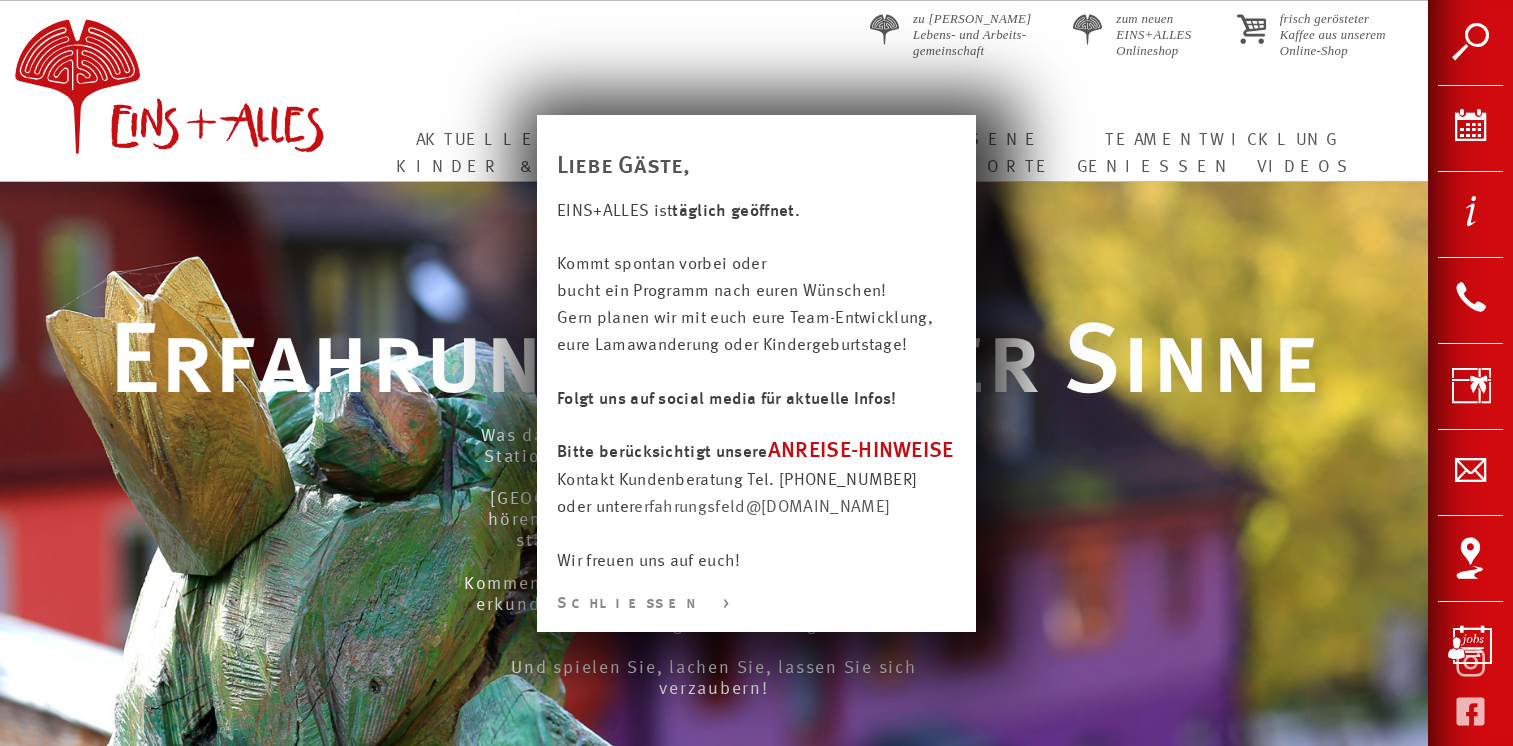 scroll, scrollTop: 0, scrollLeft: 0, axis: both 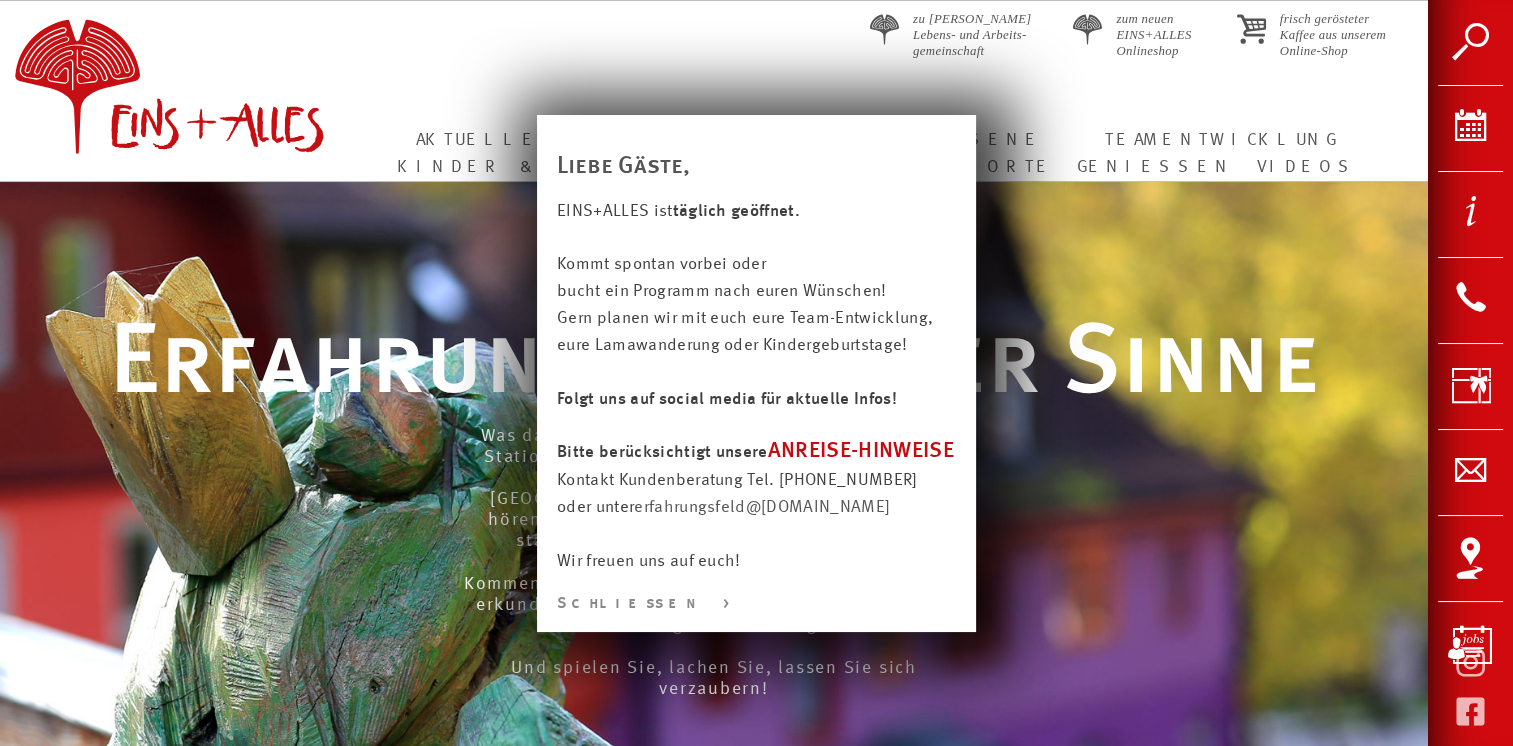 click on "ANREISE-HINWEISE" at bounding box center (861, 451) 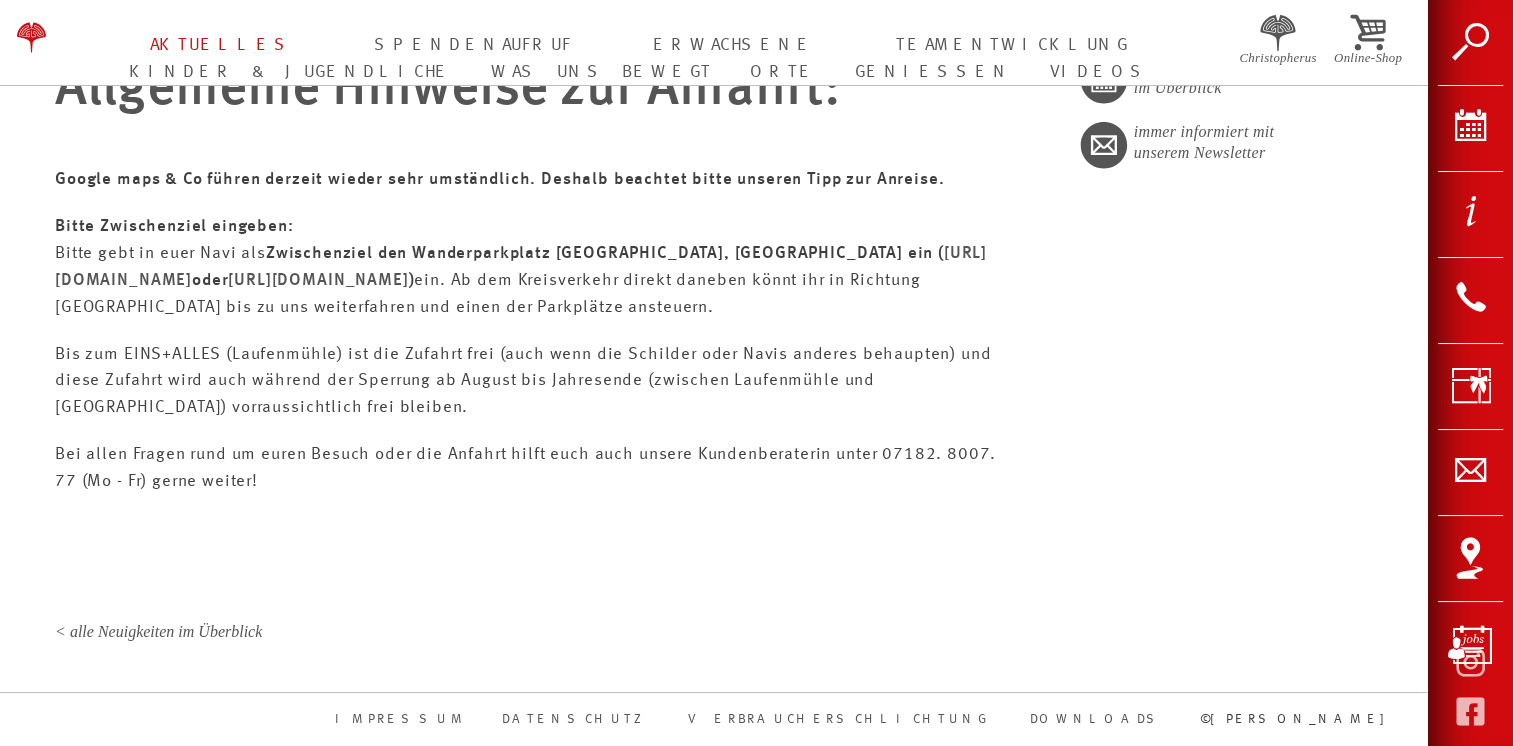 scroll, scrollTop: 988, scrollLeft: 0, axis: vertical 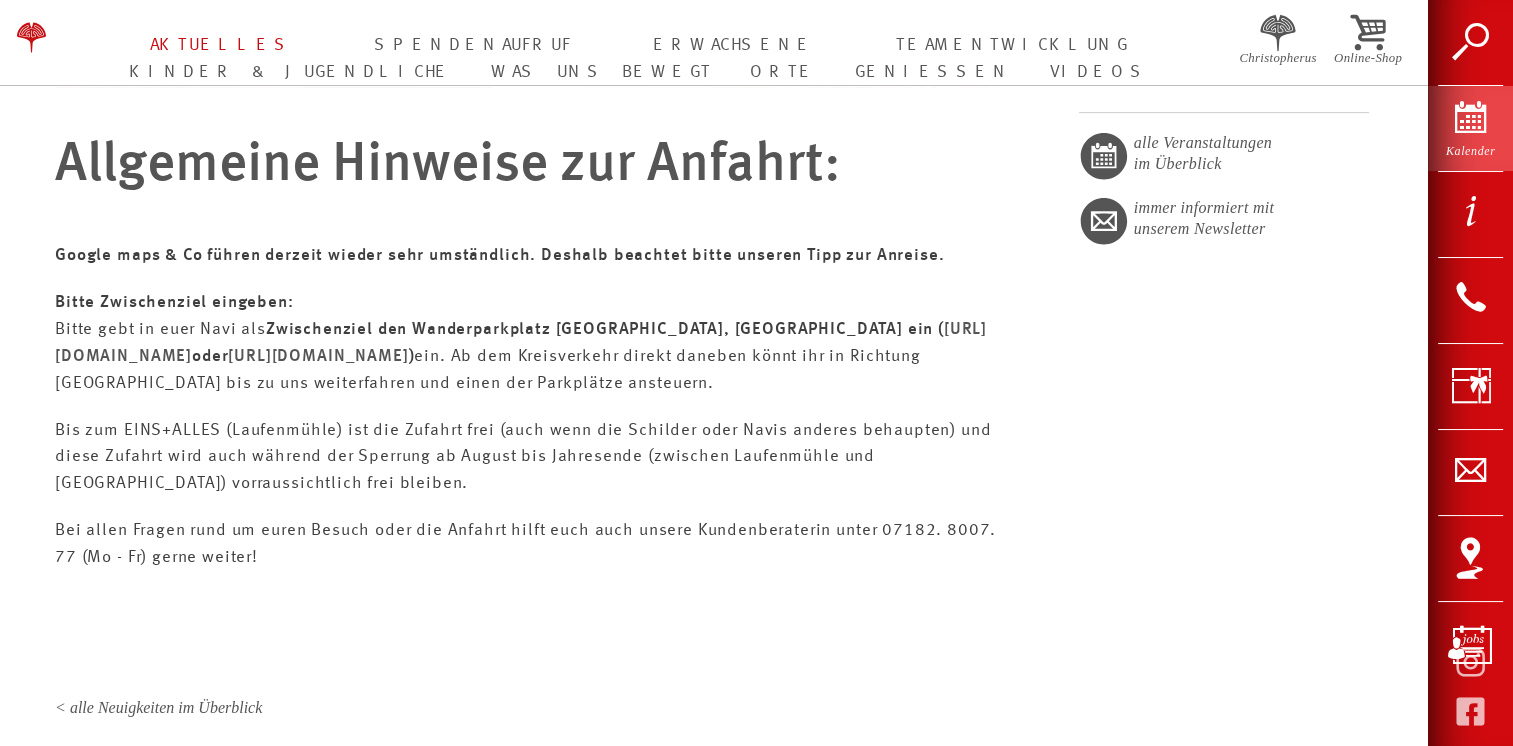 click on "Kalender" at bounding box center [1470, 128] 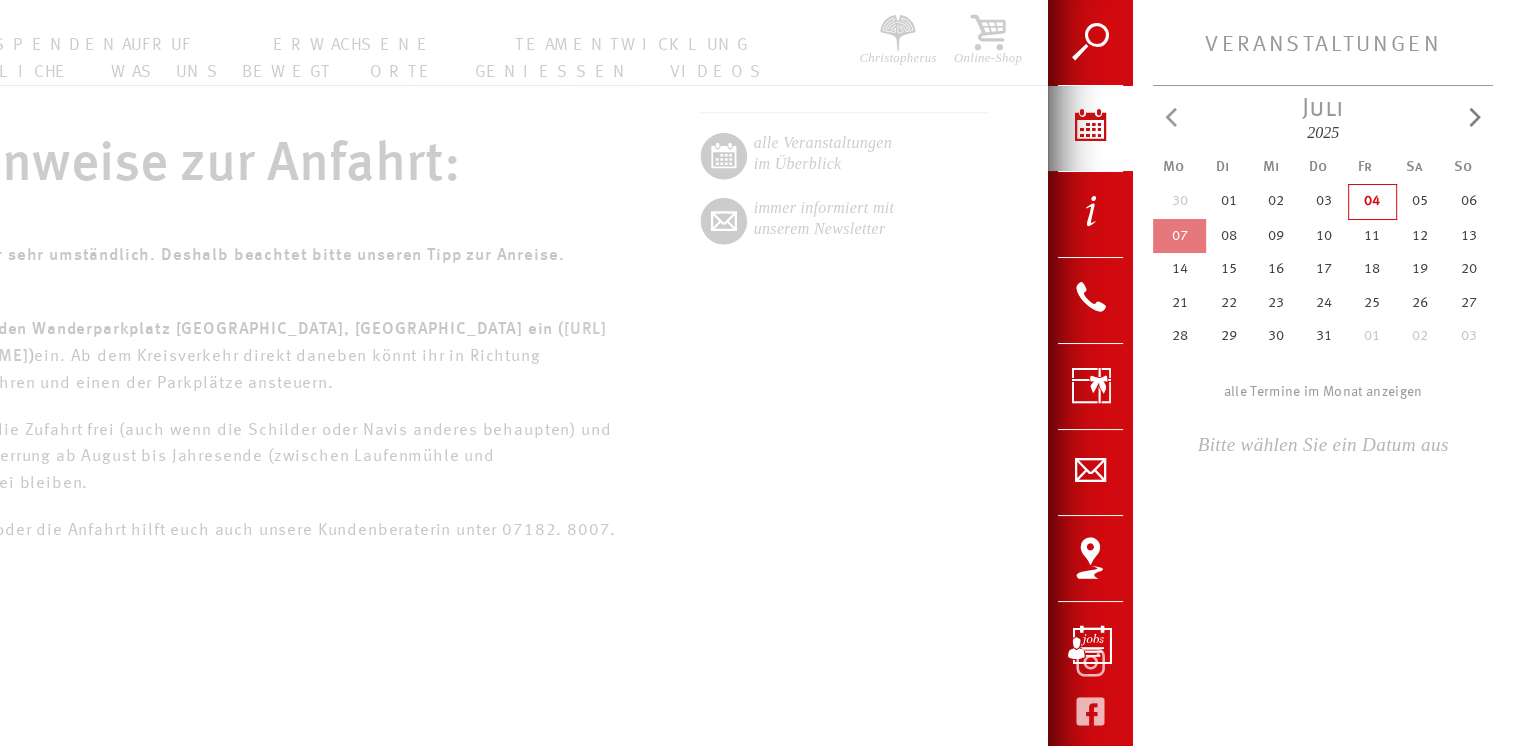 click at bounding box center (756, 373) 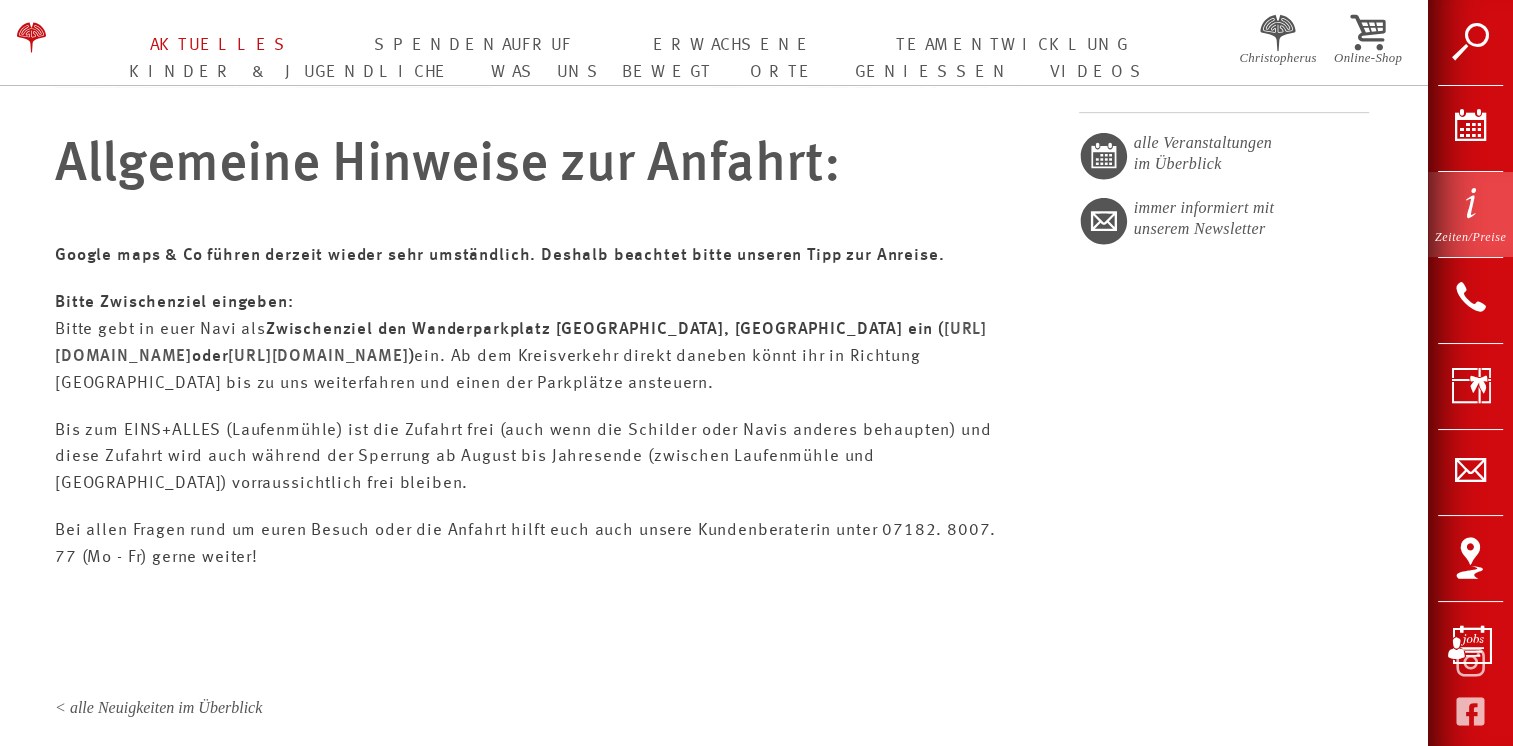 click on "Zeiten/Preise" at bounding box center [1470, 214] 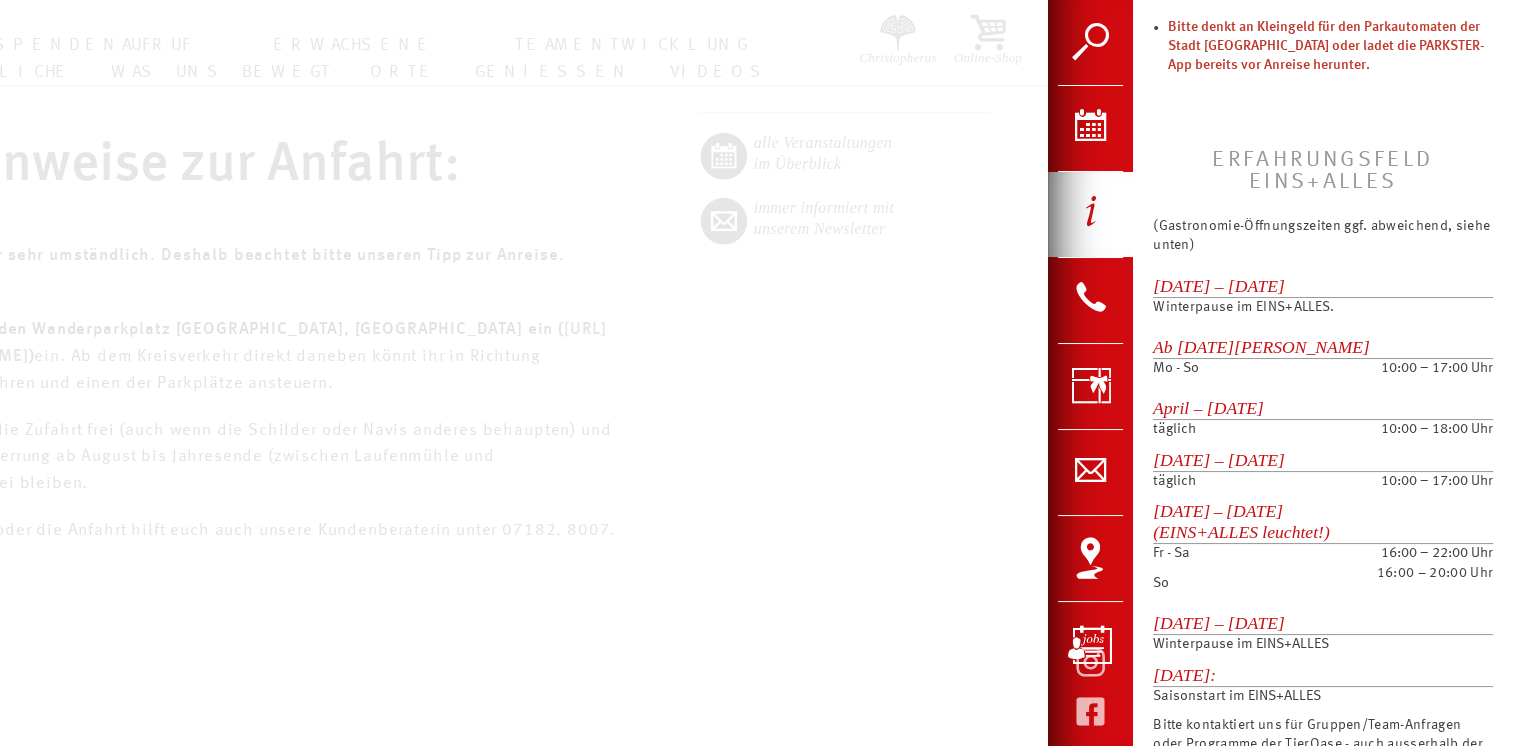 scroll, scrollTop: 400, scrollLeft: 0, axis: vertical 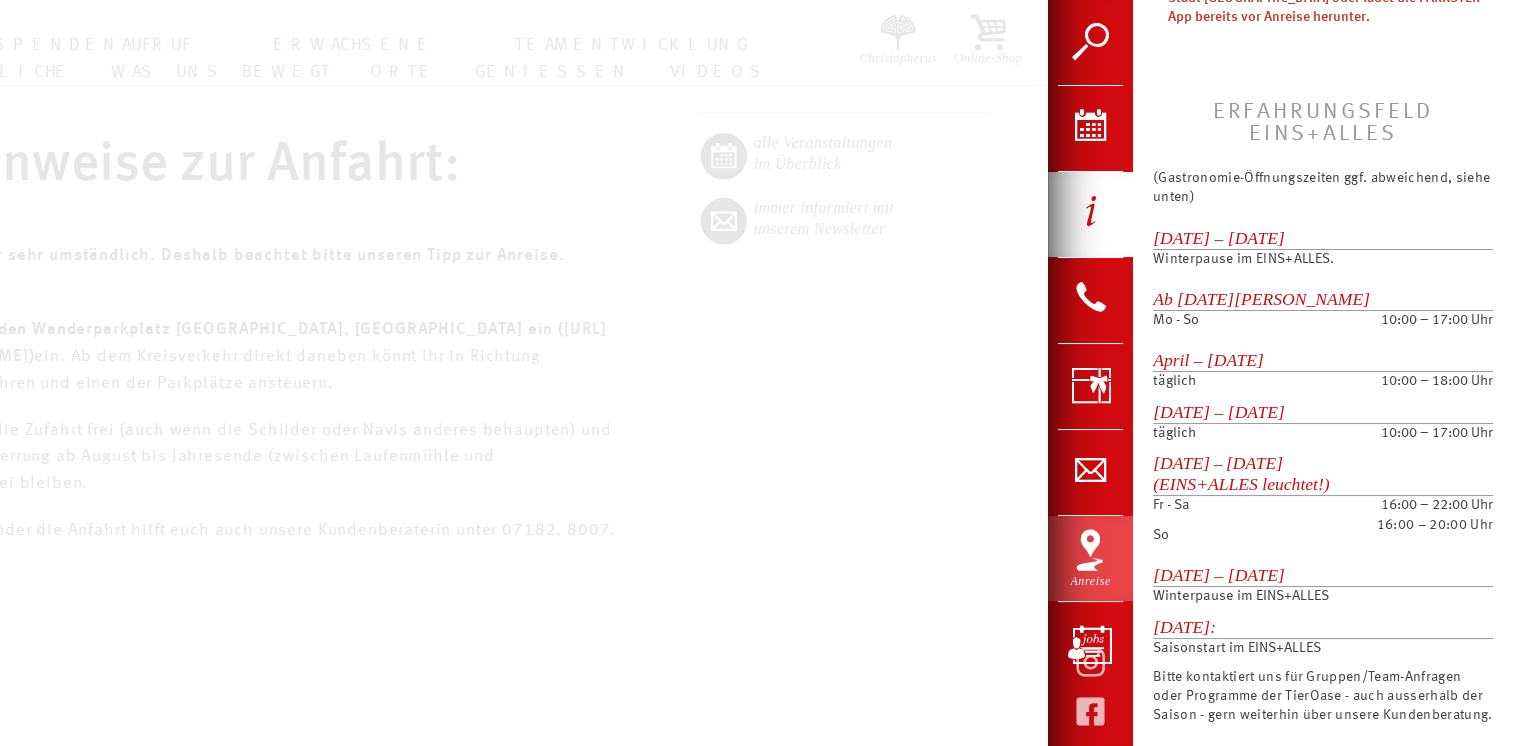 click on "Anreise" at bounding box center (1090, 558) 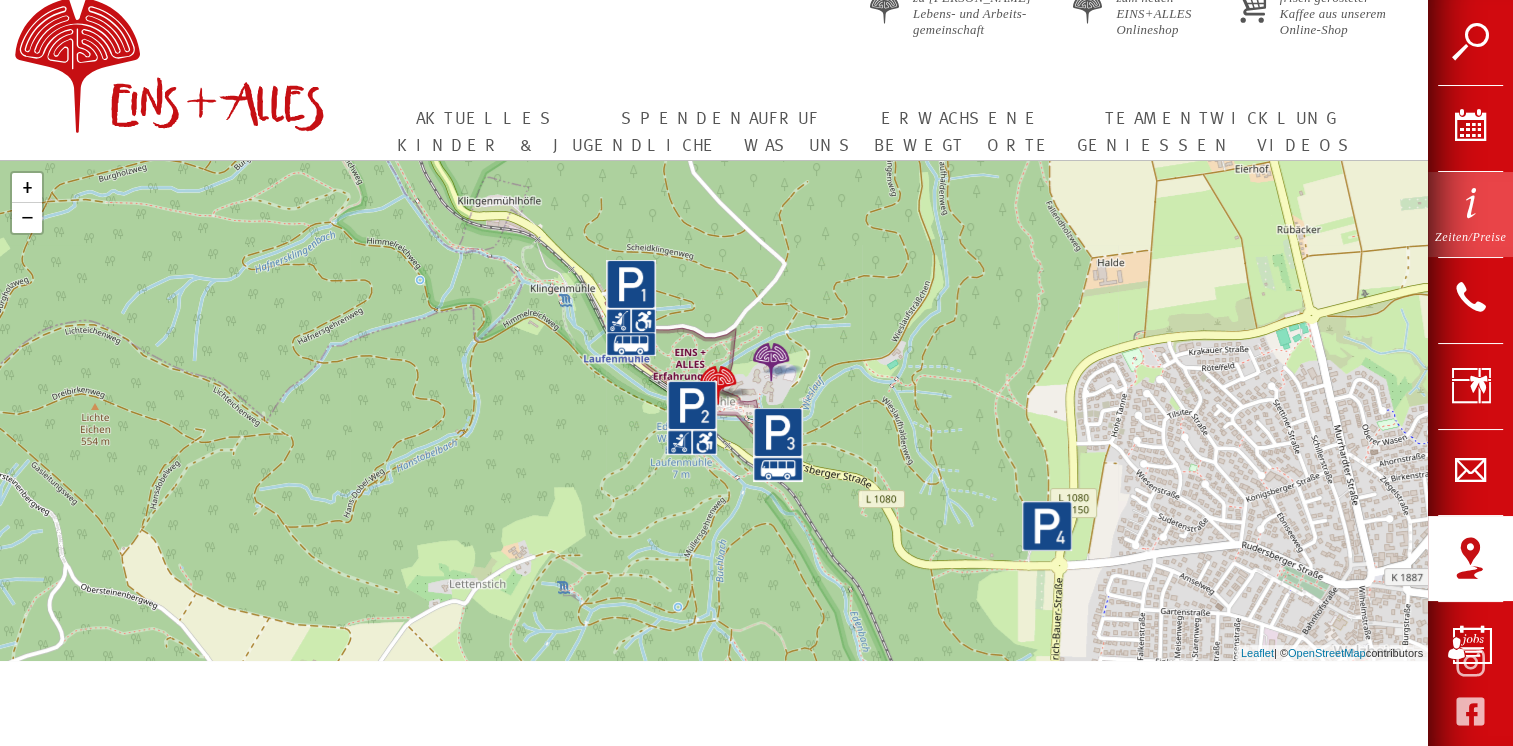 scroll, scrollTop: 0, scrollLeft: 0, axis: both 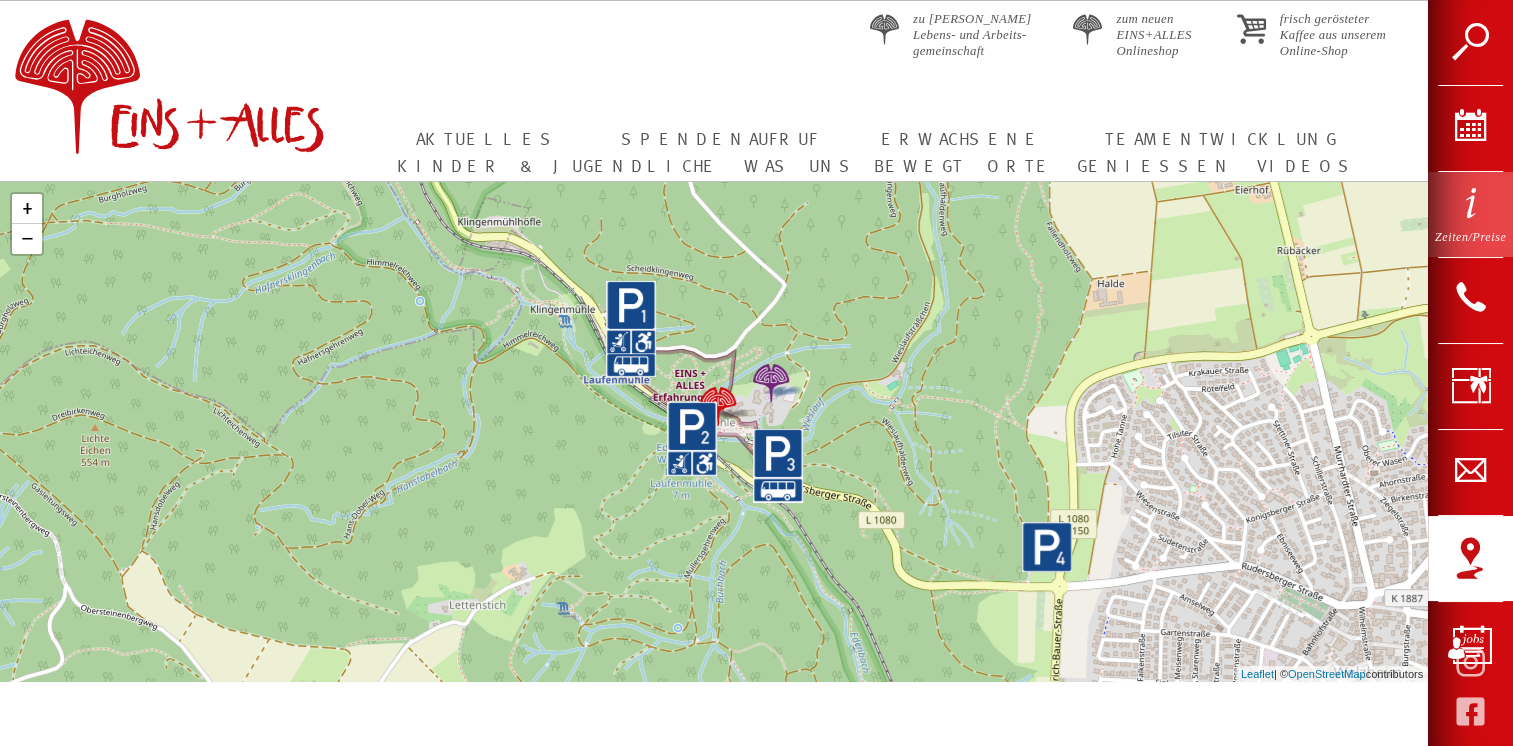 click on "Zeiten/Preise" at bounding box center (1470, 214) 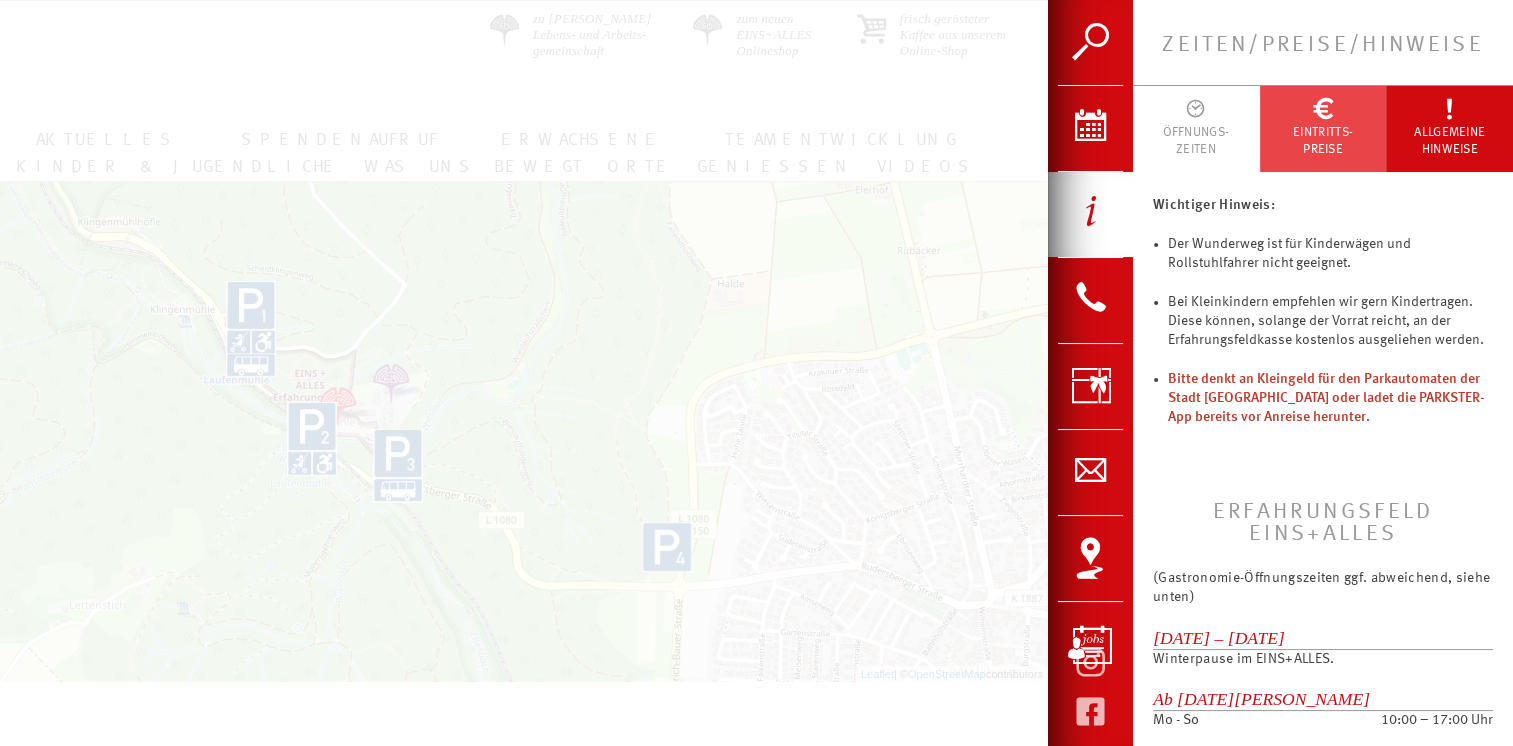 click on "EINTRITTS- PREISE" at bounding box center [1323, 141] 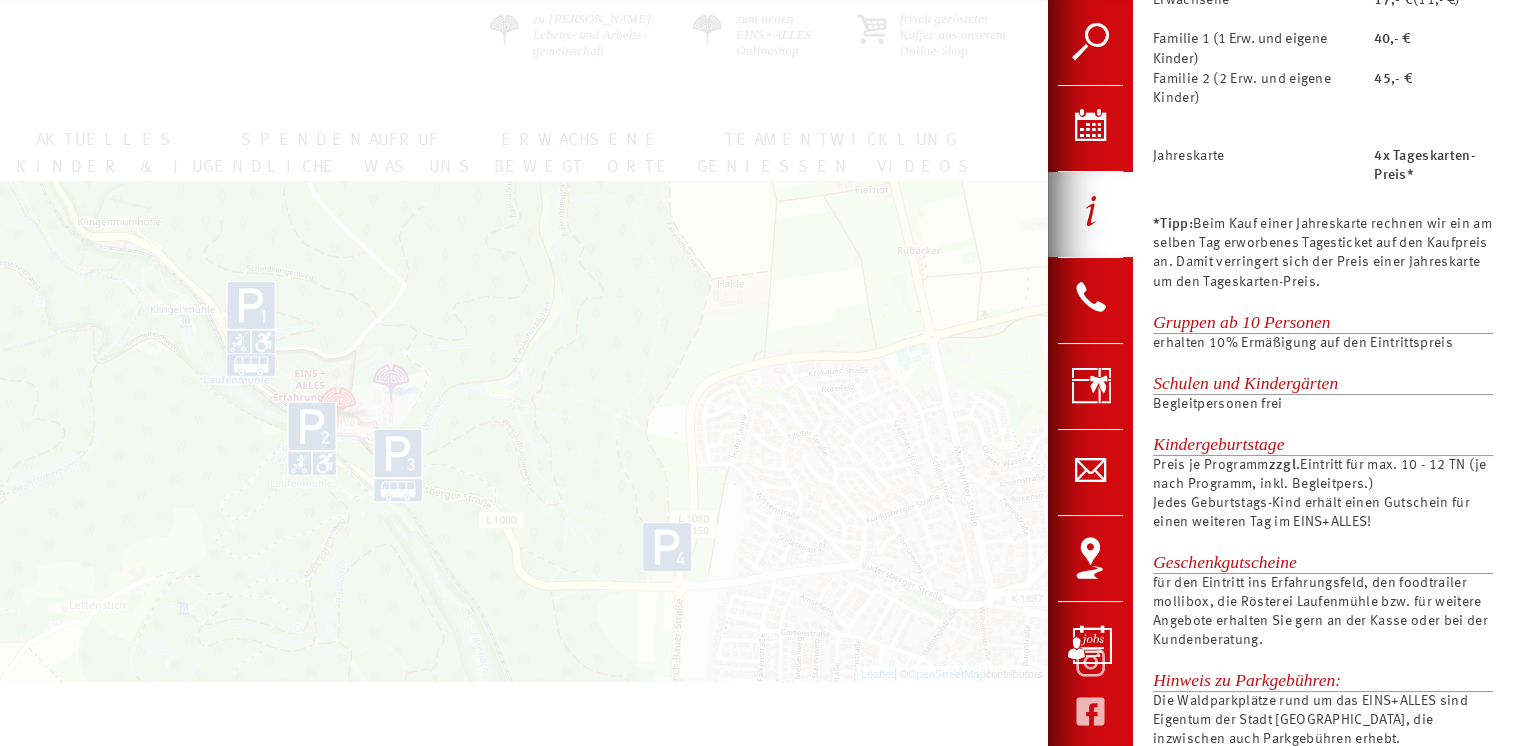 scroll, scrollTop: 1364, scrollLeft: 0, axis: vertical 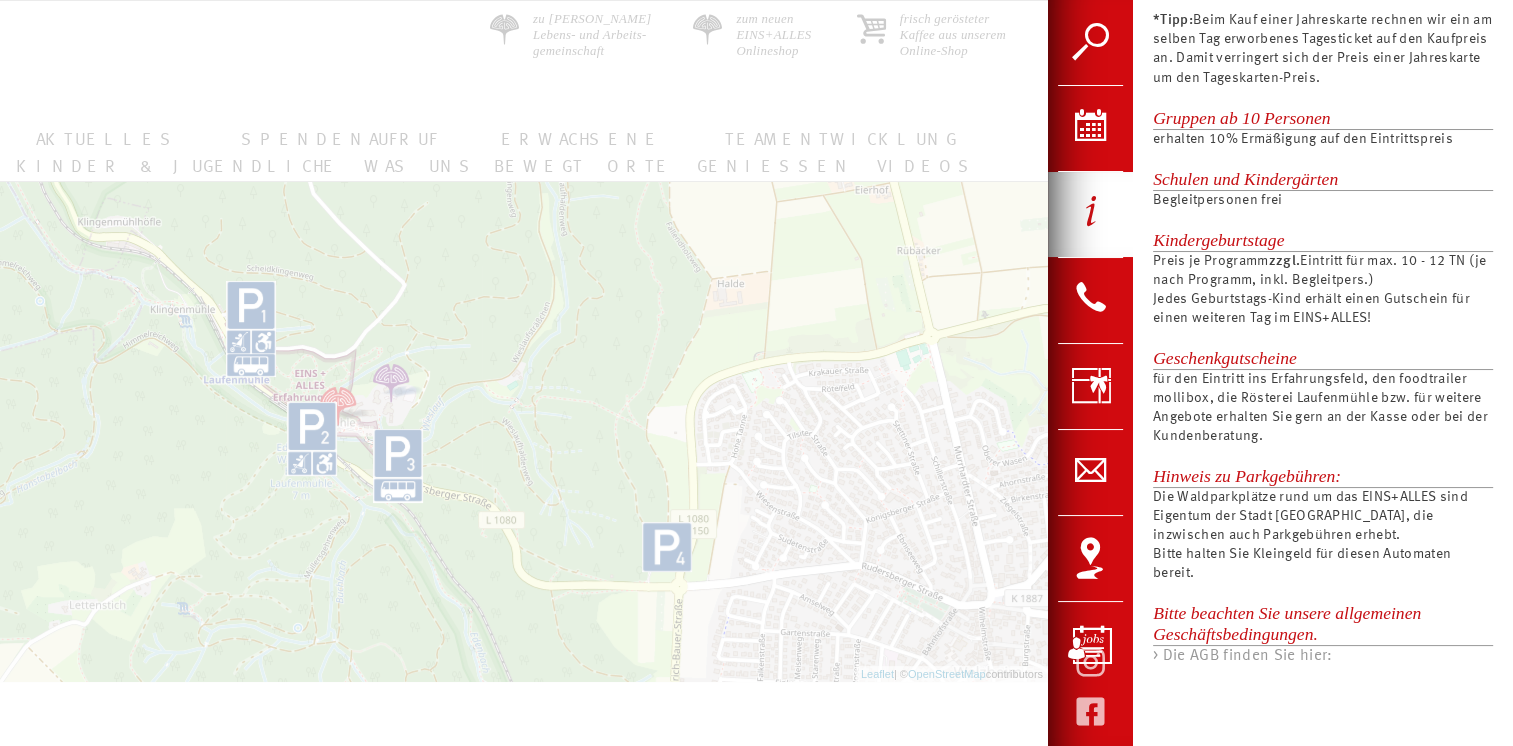 click at bounding box center [756, 373] 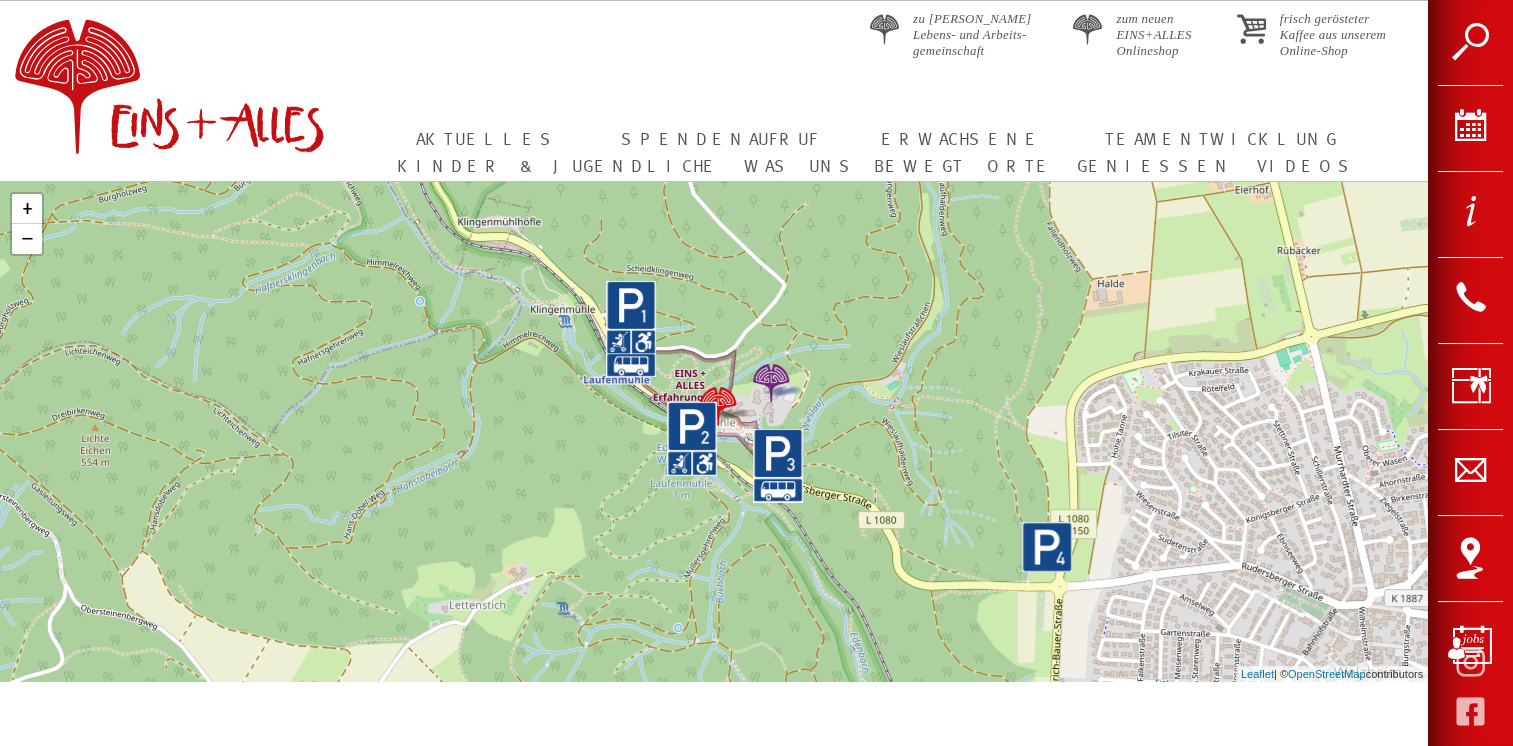 click at bounding box center [172, 61] 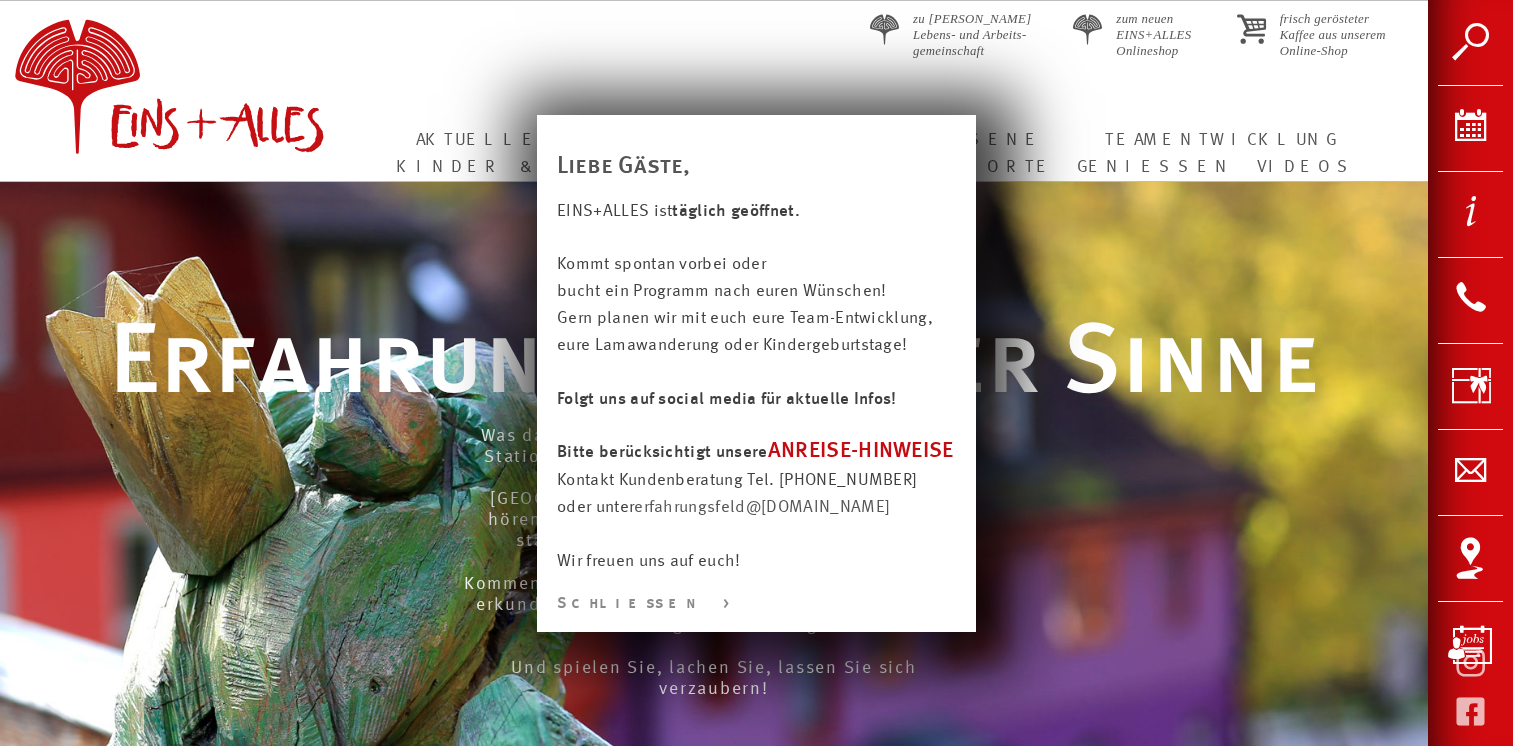 scroll, scrollTop: 0, scrollLeft: 0, axis: both 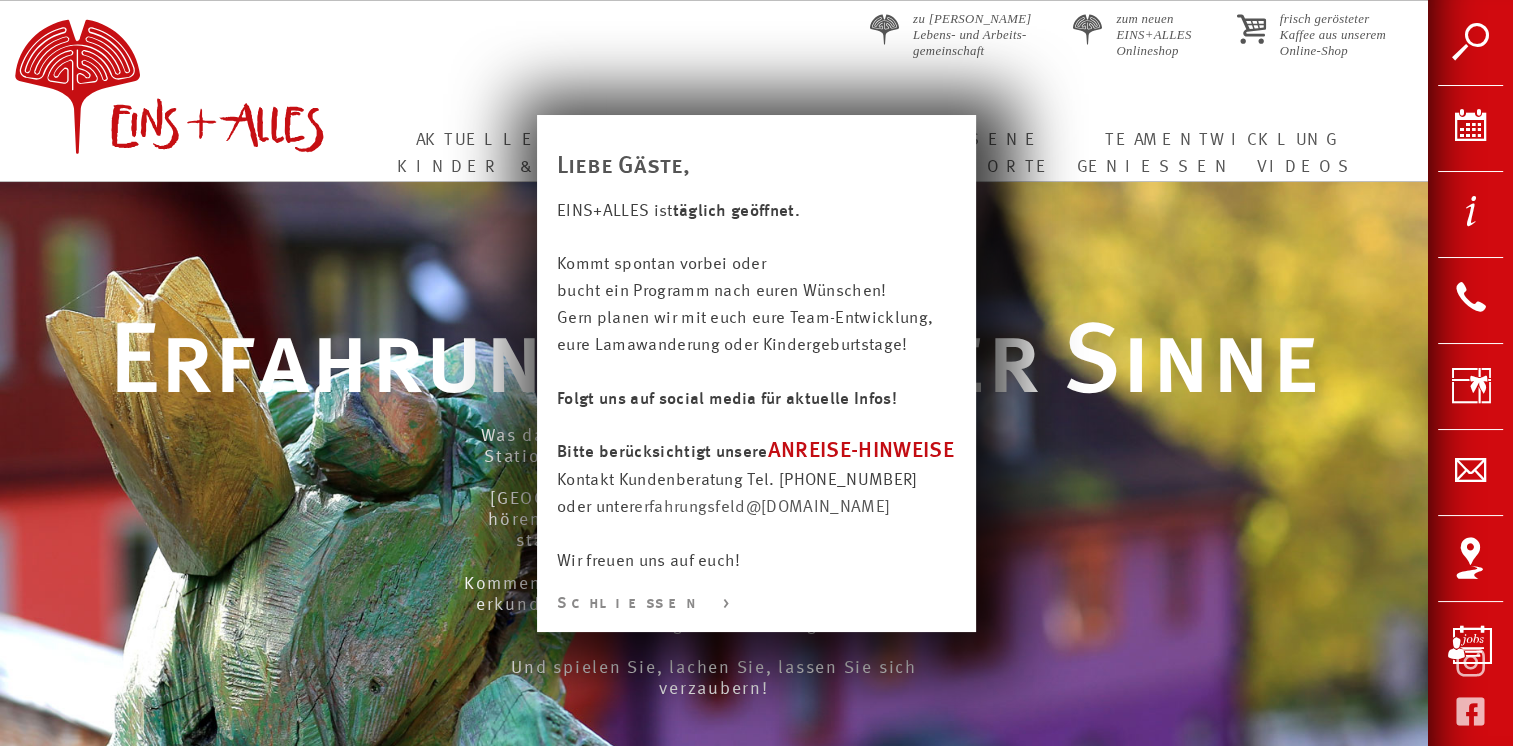 click on "Schließen >" at bounding box center [756, 604] 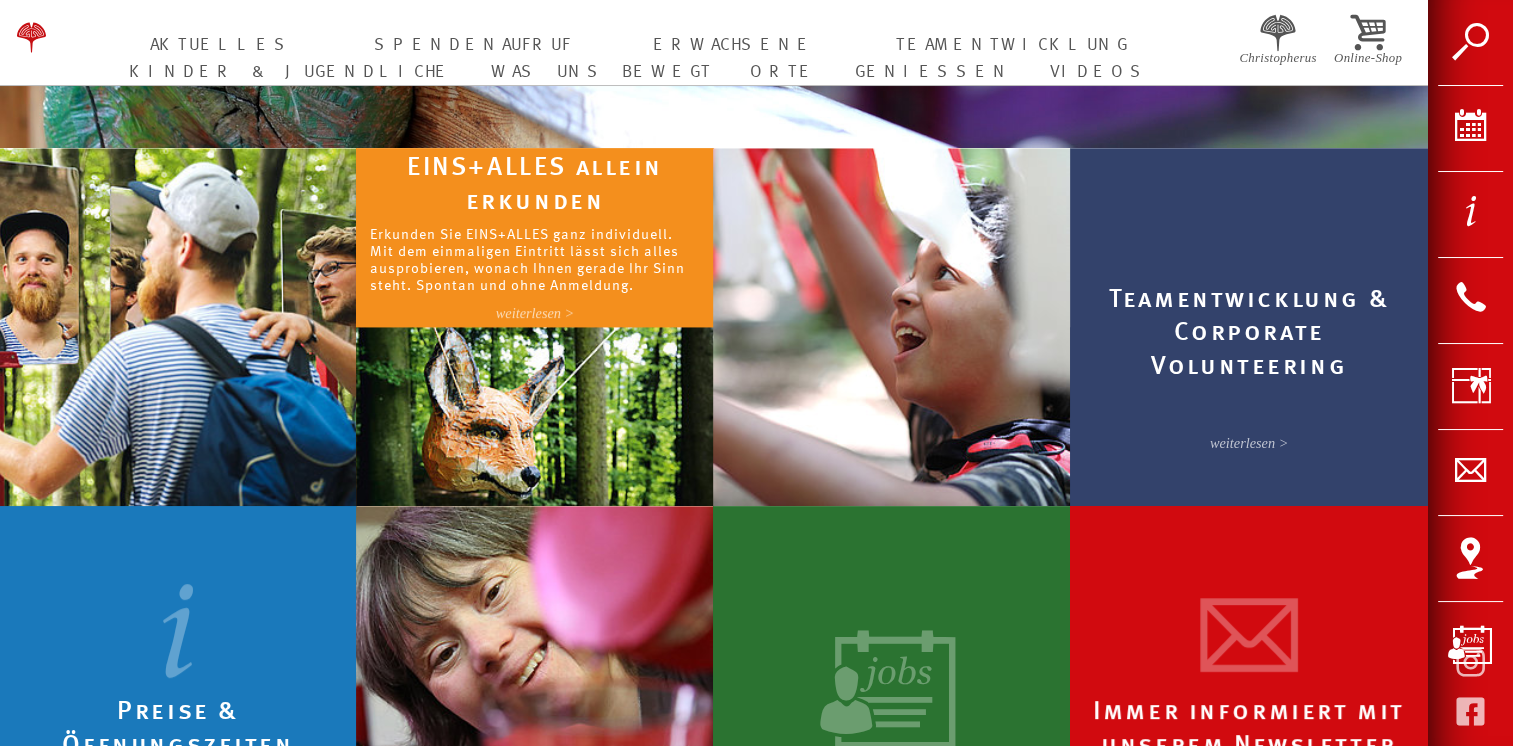 scroll, scrollTop: 776, scrollLeft: 0, axis: vertical 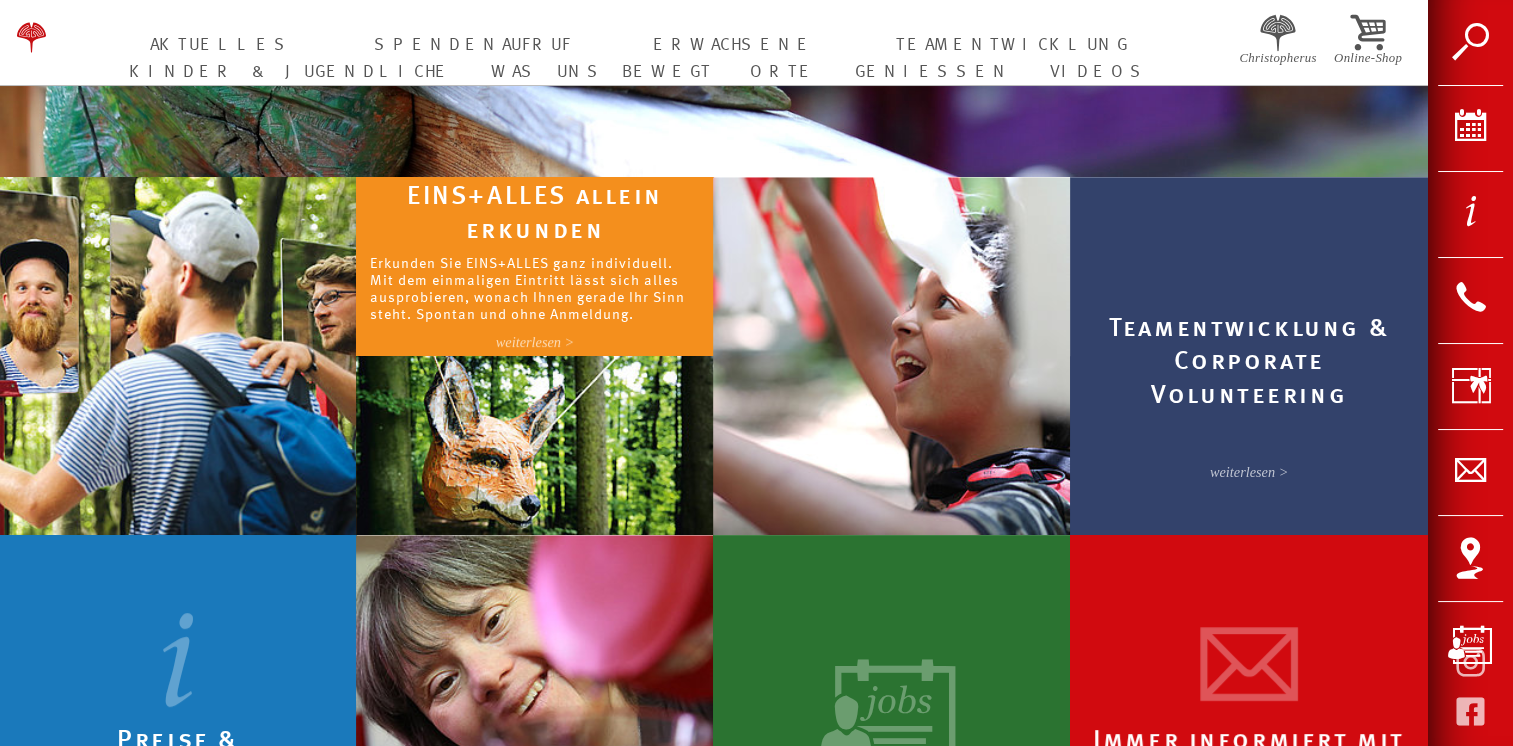 click on "Erkunden Sie EINS+ALLES ganz individuell. Mit dem einmaligen Eintritt lässt sich alles ausprobieren, wonach Ihnen gerade Ihr Sinn steht. Spontan und ohne Anmeldung." at bounding box center (535, 287) 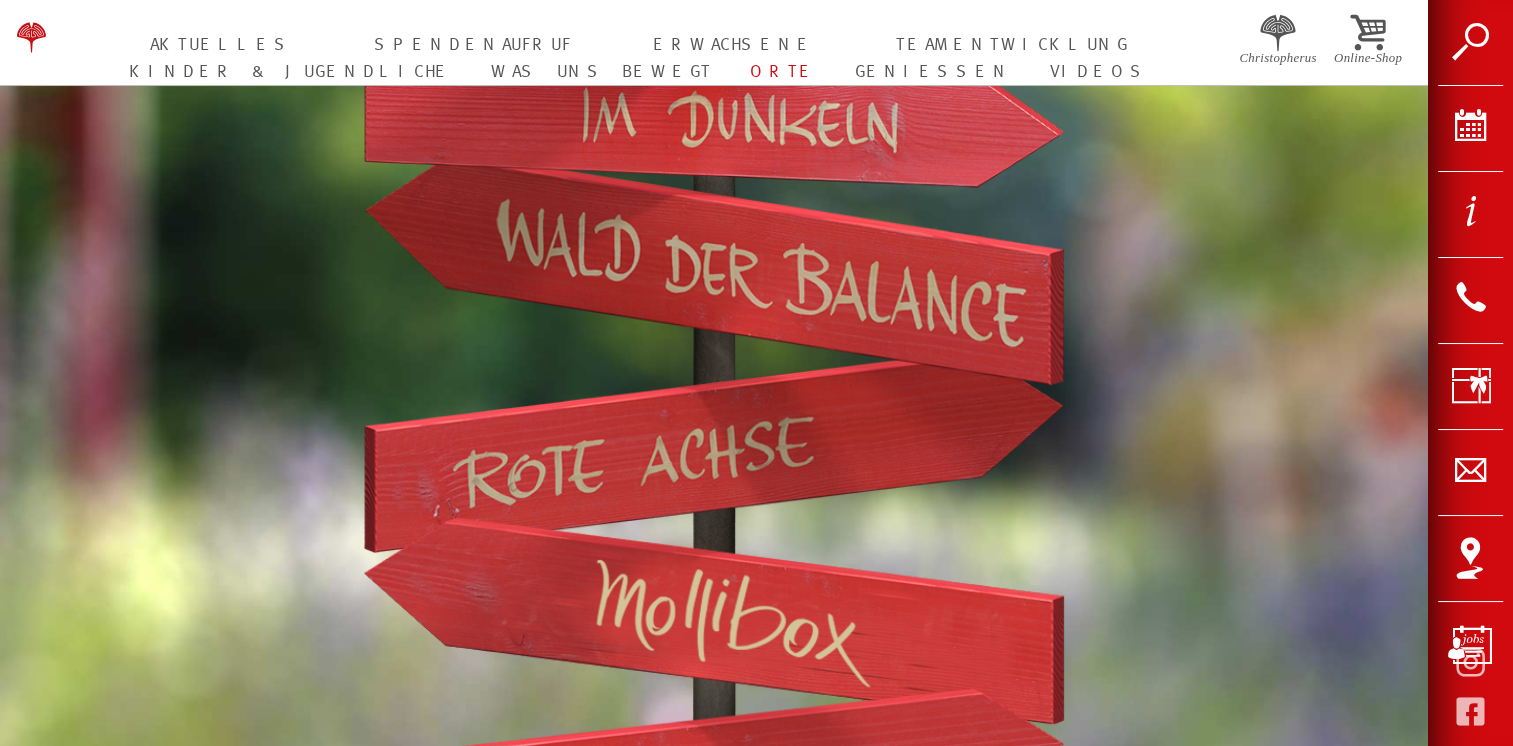 scroll, scrollTop: 1100, scrollLeft: 0, axis: vertical 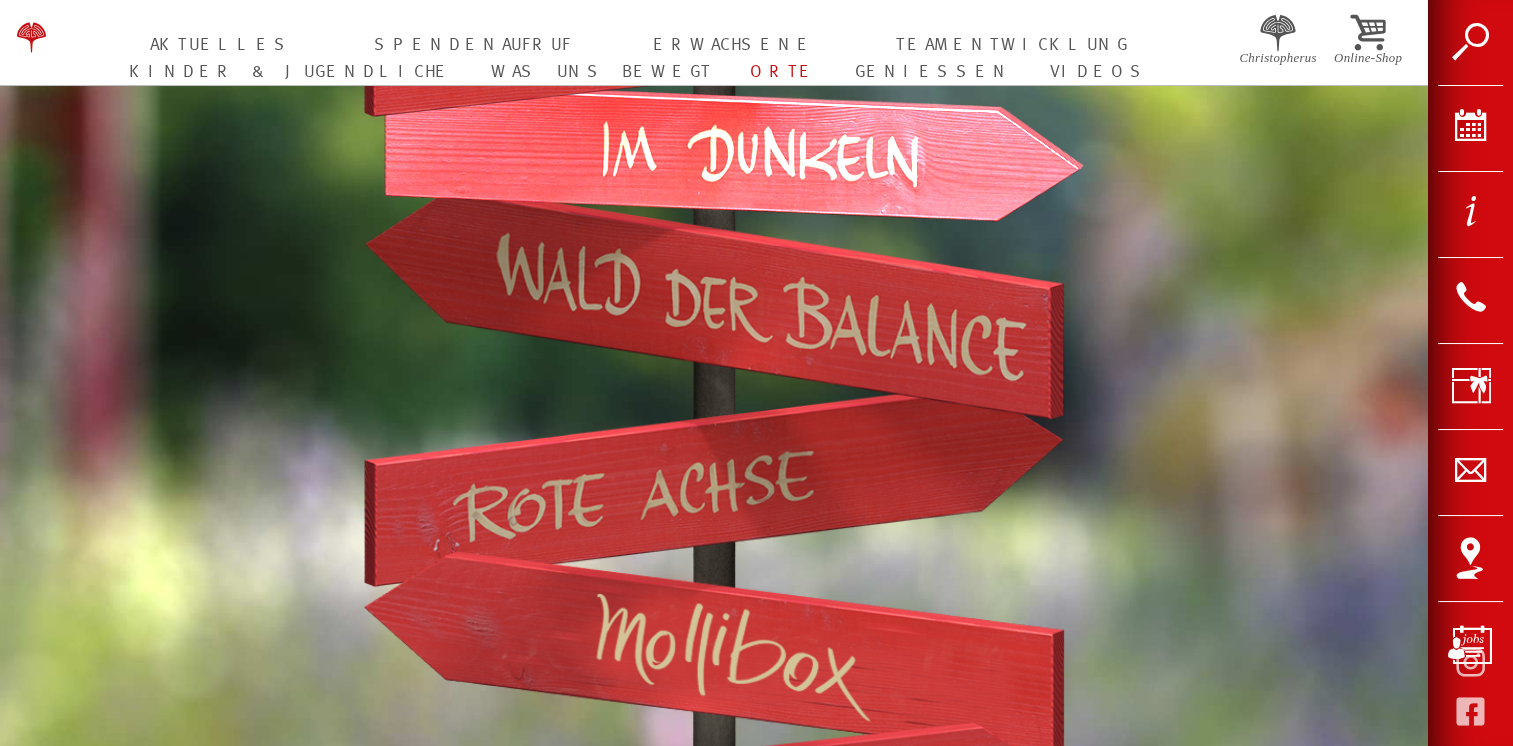 click at bounding box center (734, 151) 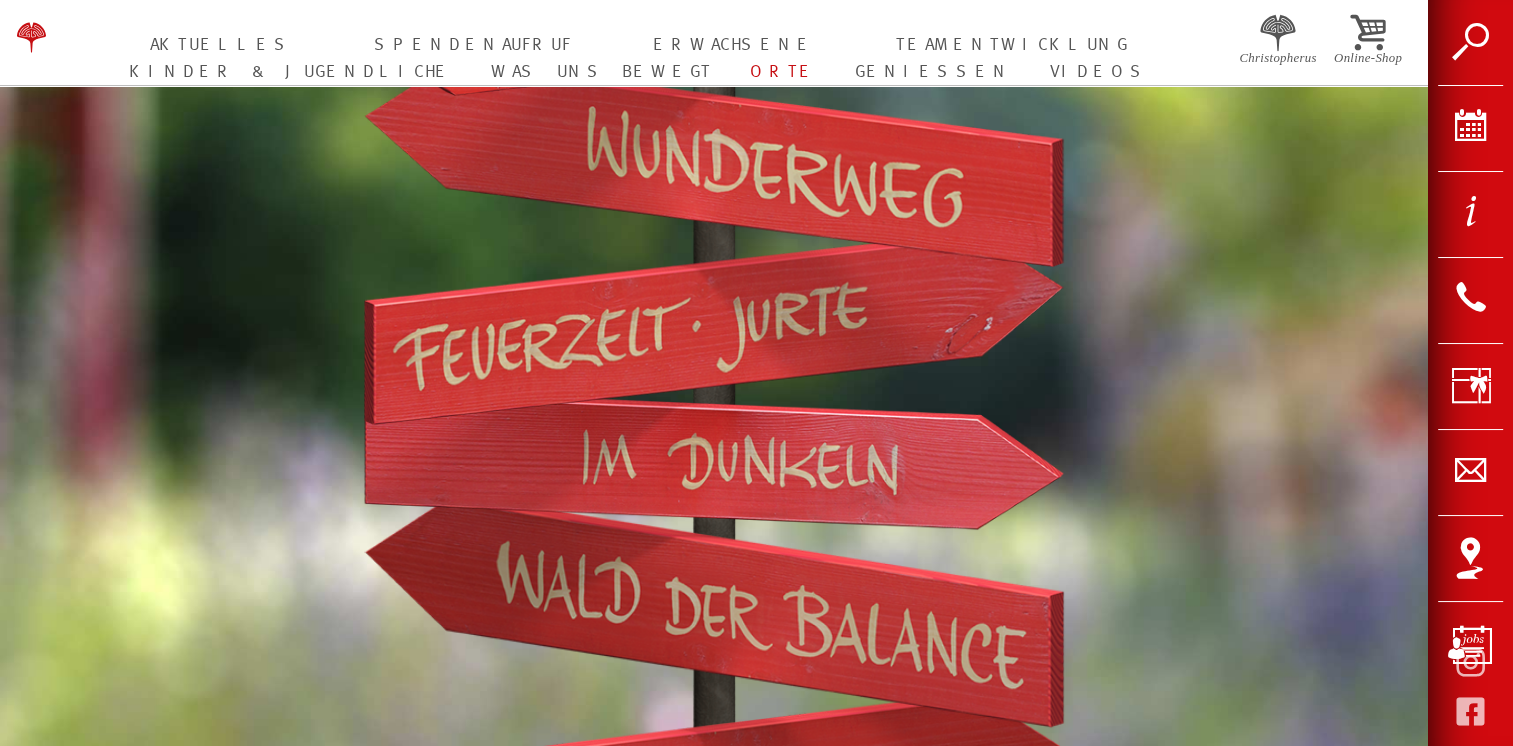 scroll, scrollTop: 824, scrollLeft: 0, axis: vertical 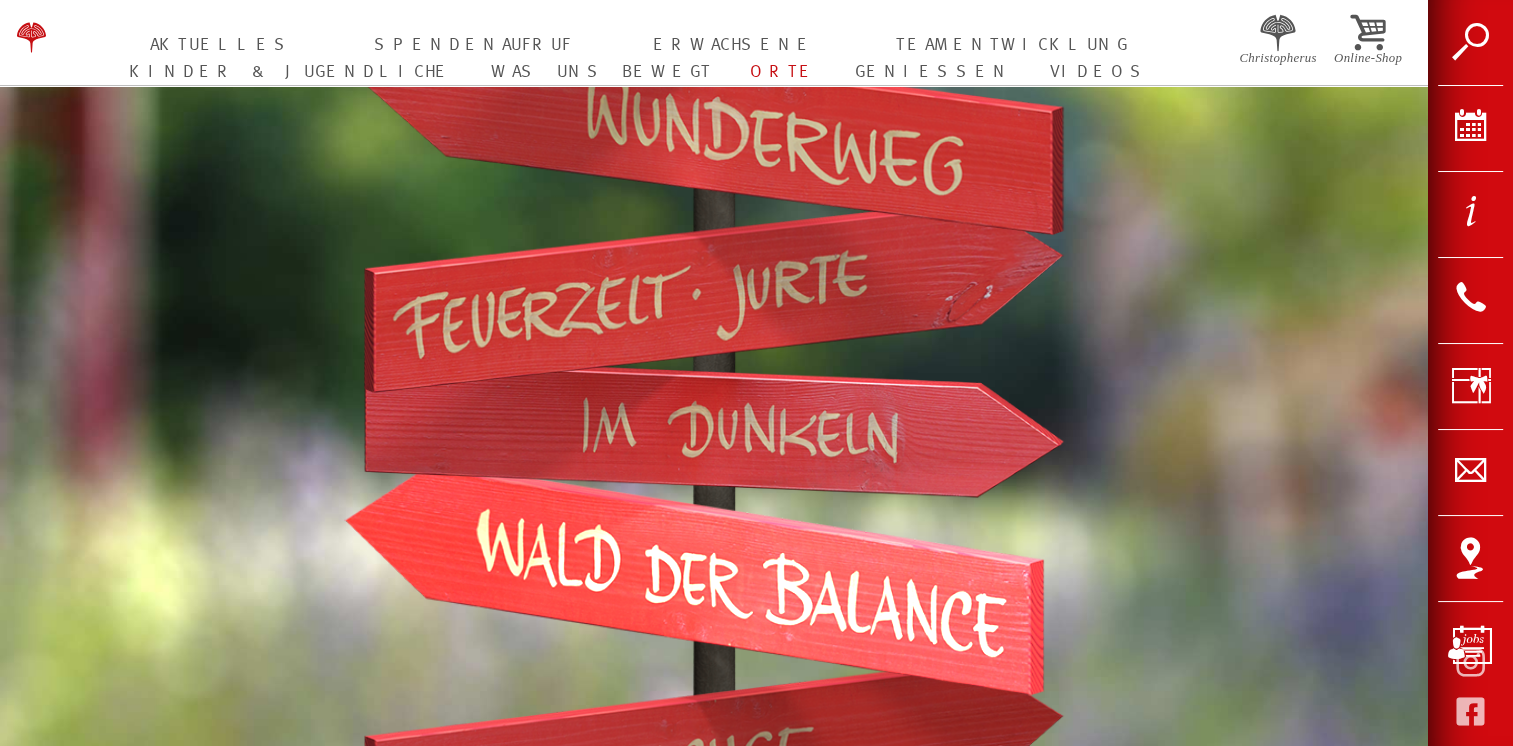 click at bounding box center [694, 579] 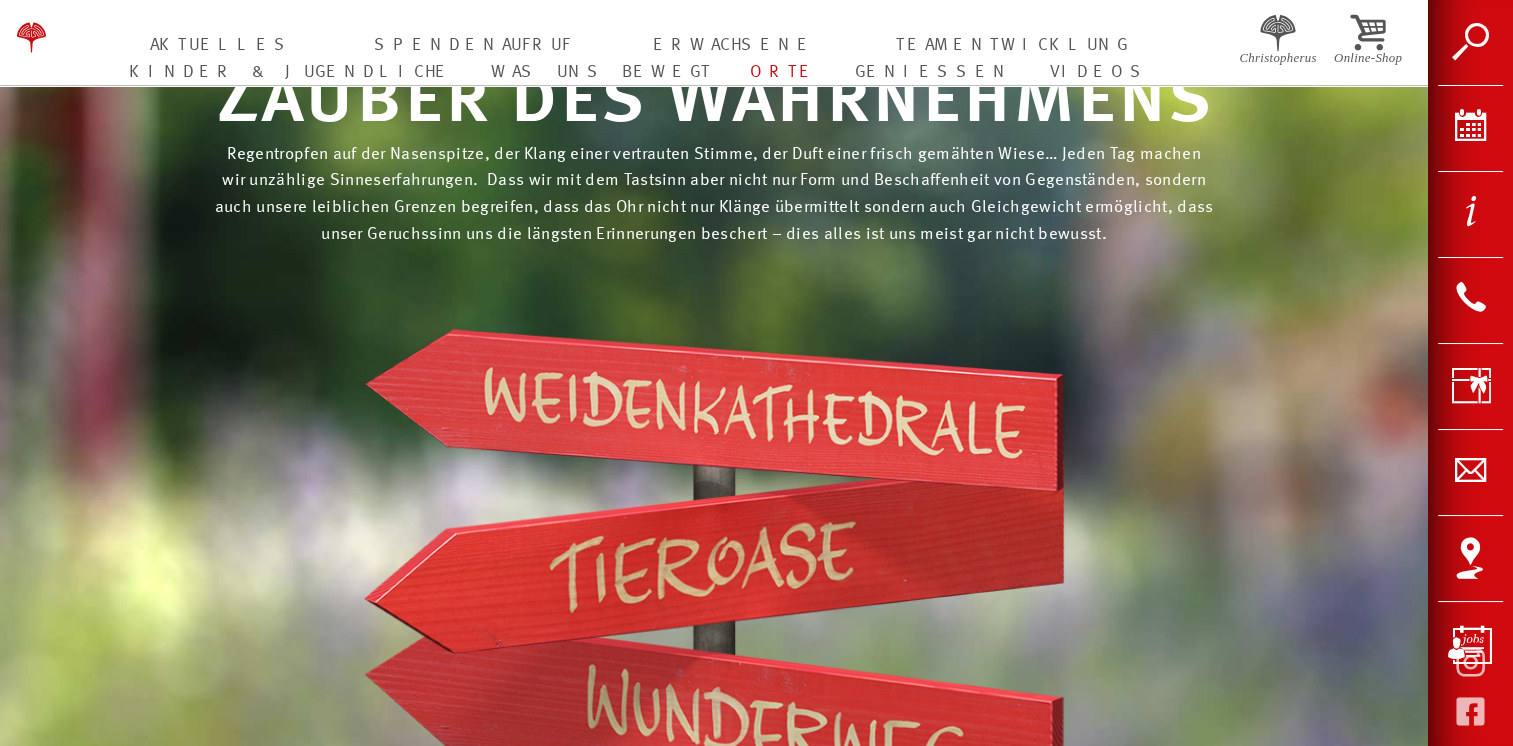 scroll, scrollTop: 224, scrollLeft: 0, axis: vertical 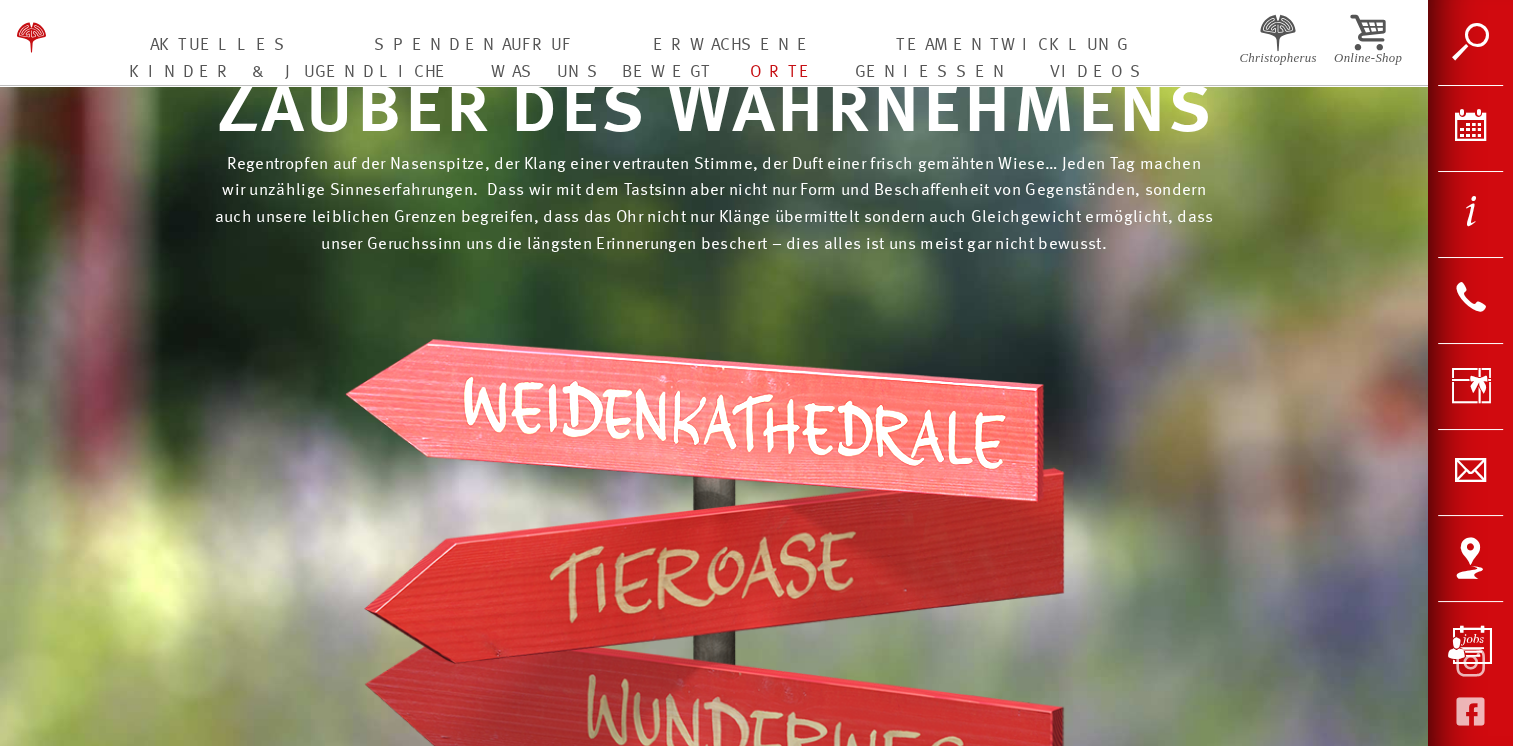 click at bounding box center (694, 421) 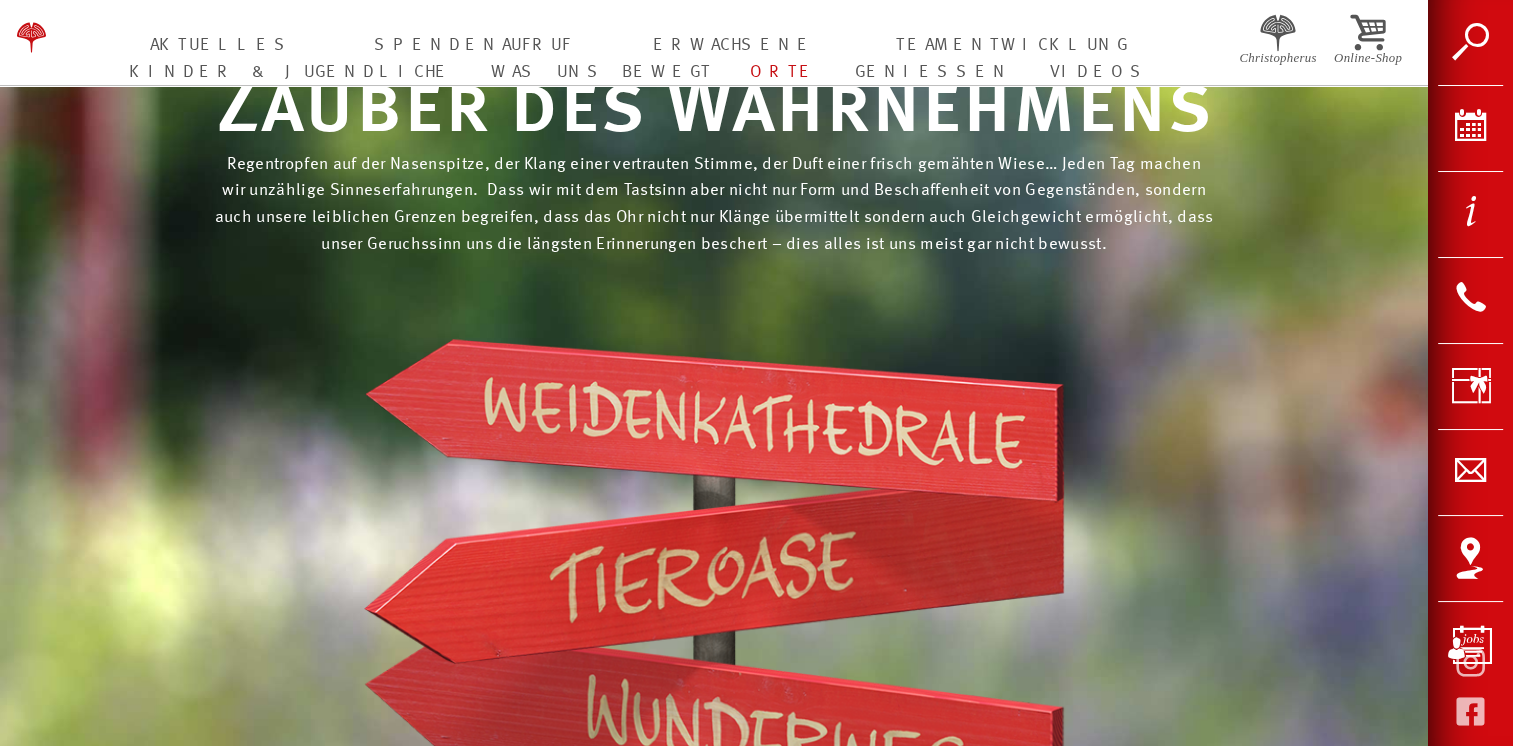 scroll, scrollTop: 524, scrollLeft: 0, axis: vertical 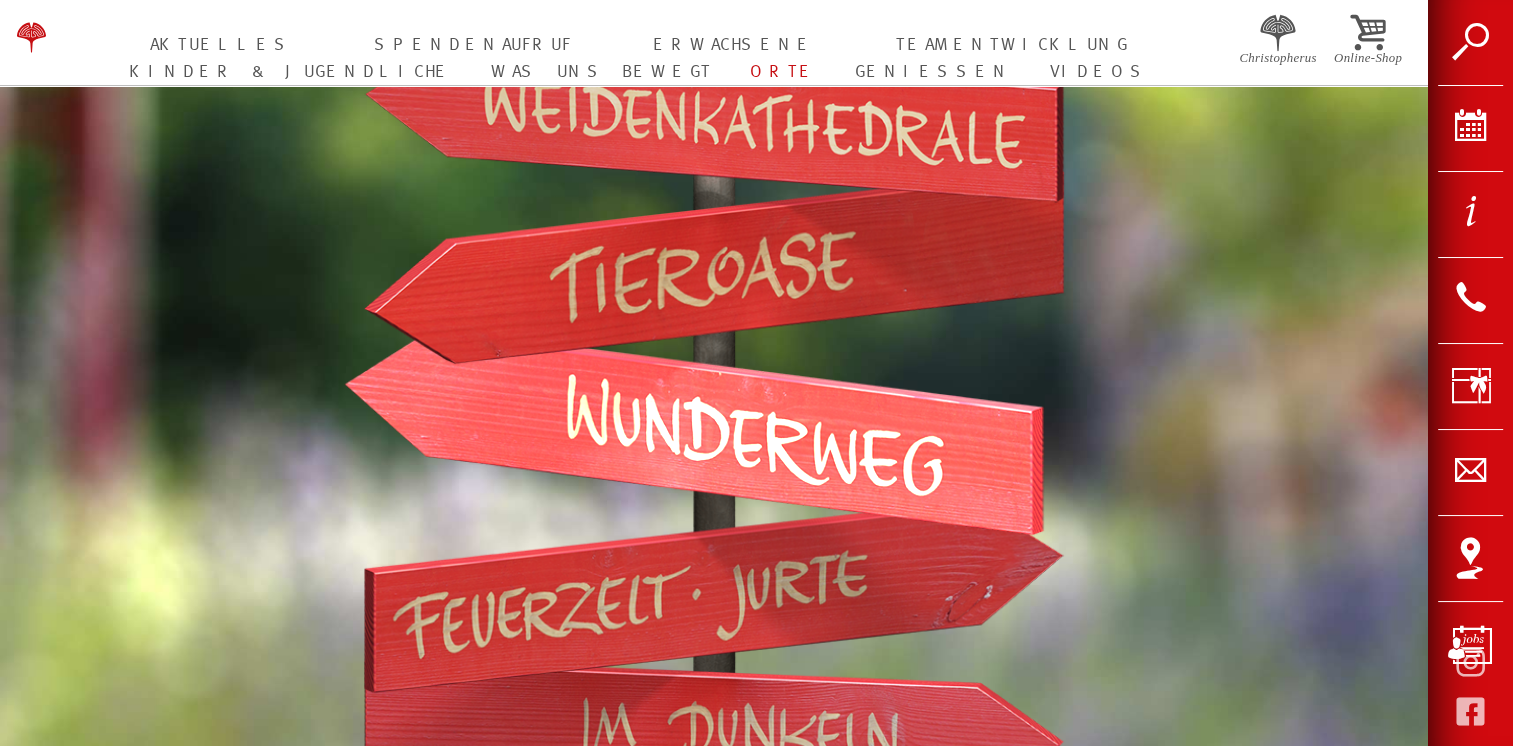 click at bounding box center [694, 431] 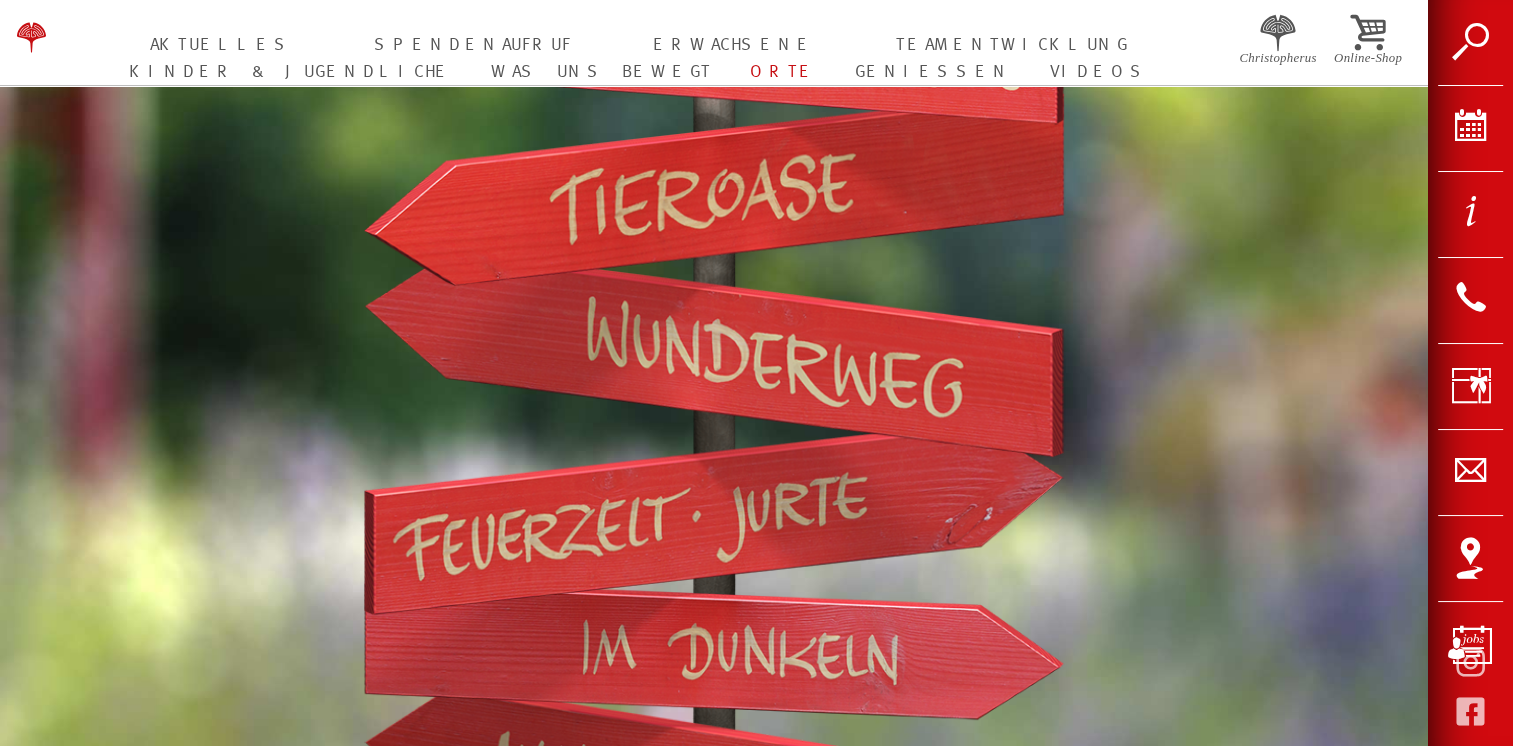 scroll, scrollTop: 724, scrollLeft: 0, axis: vertical 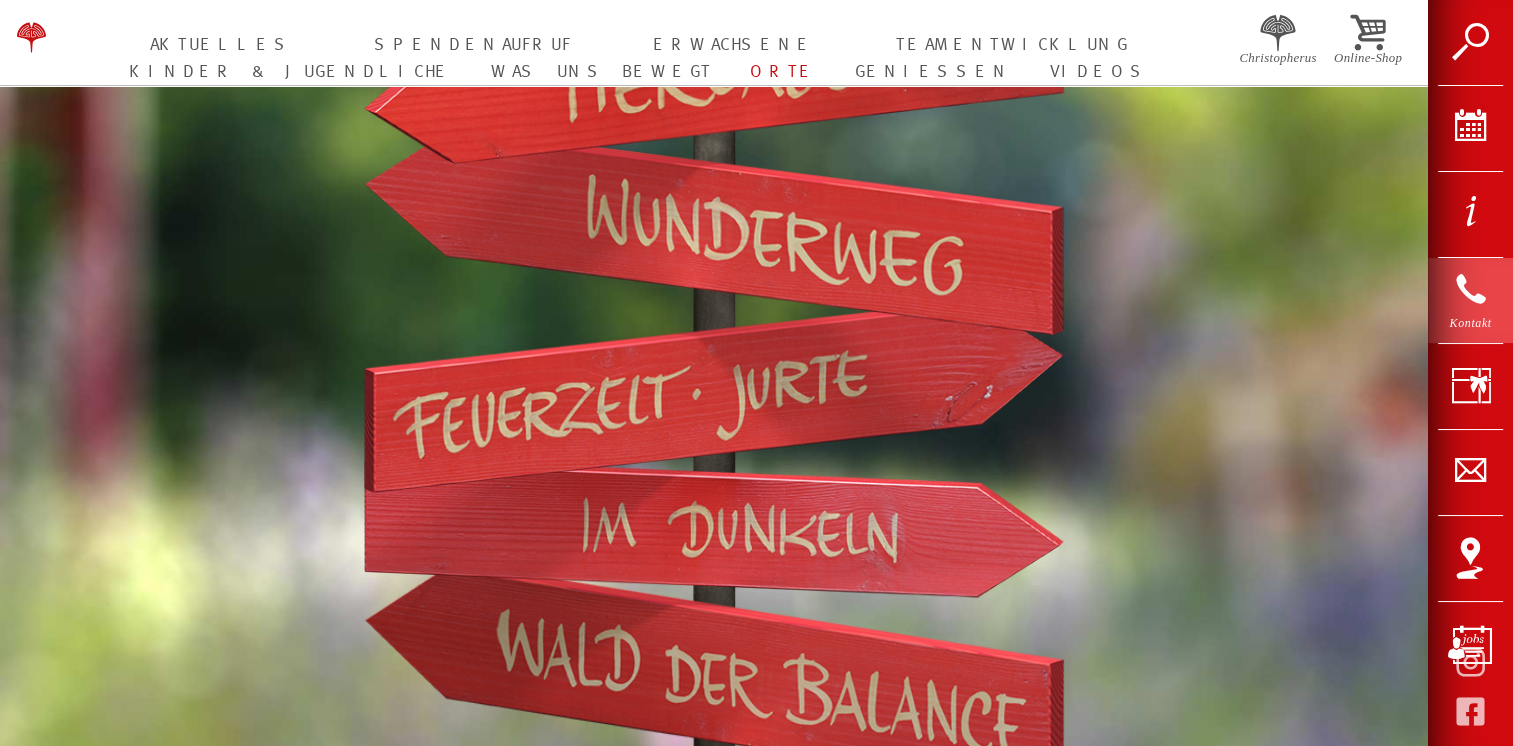 click on "Kontakt" at bounding box center (1470, 300) 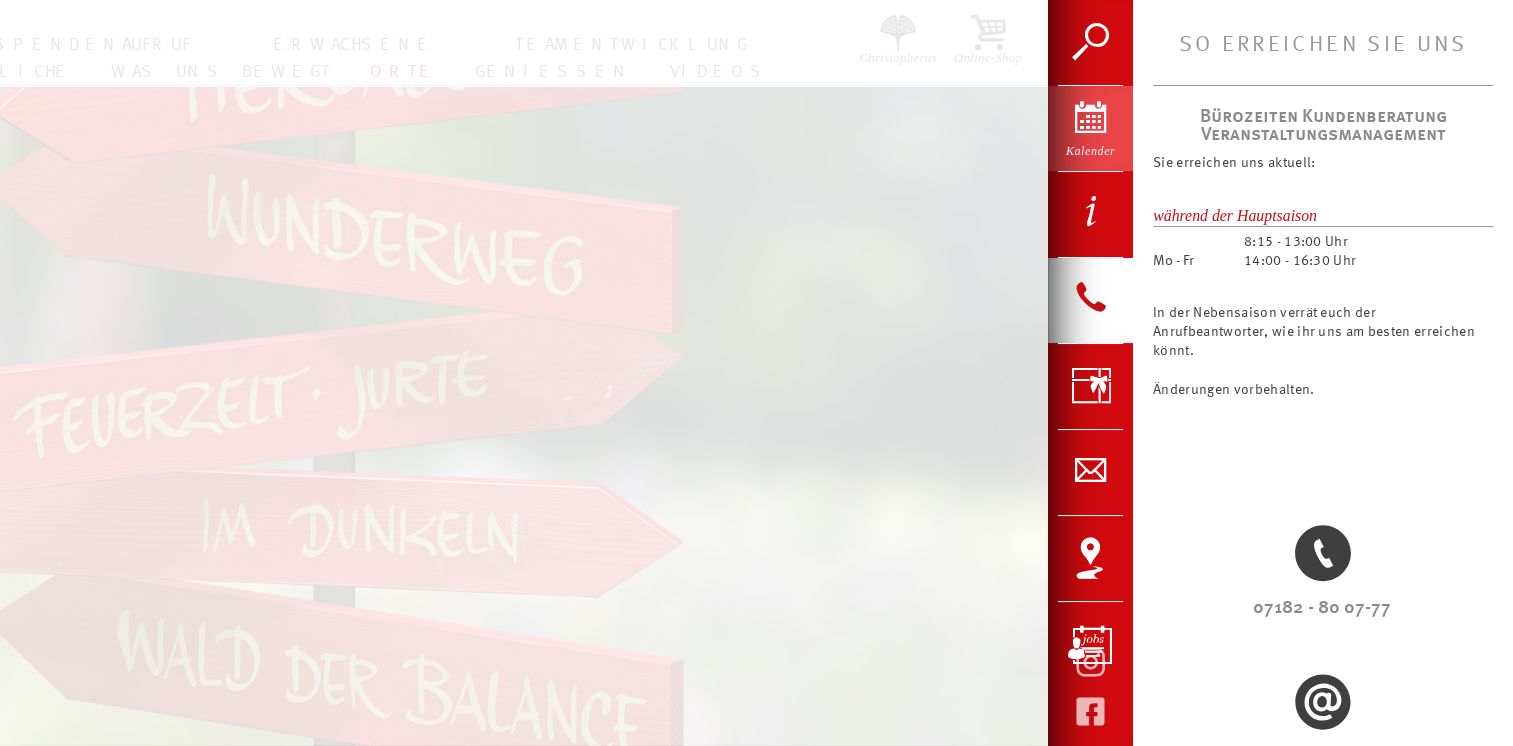 click on "Kalender" at bounding box center [1090, 128] 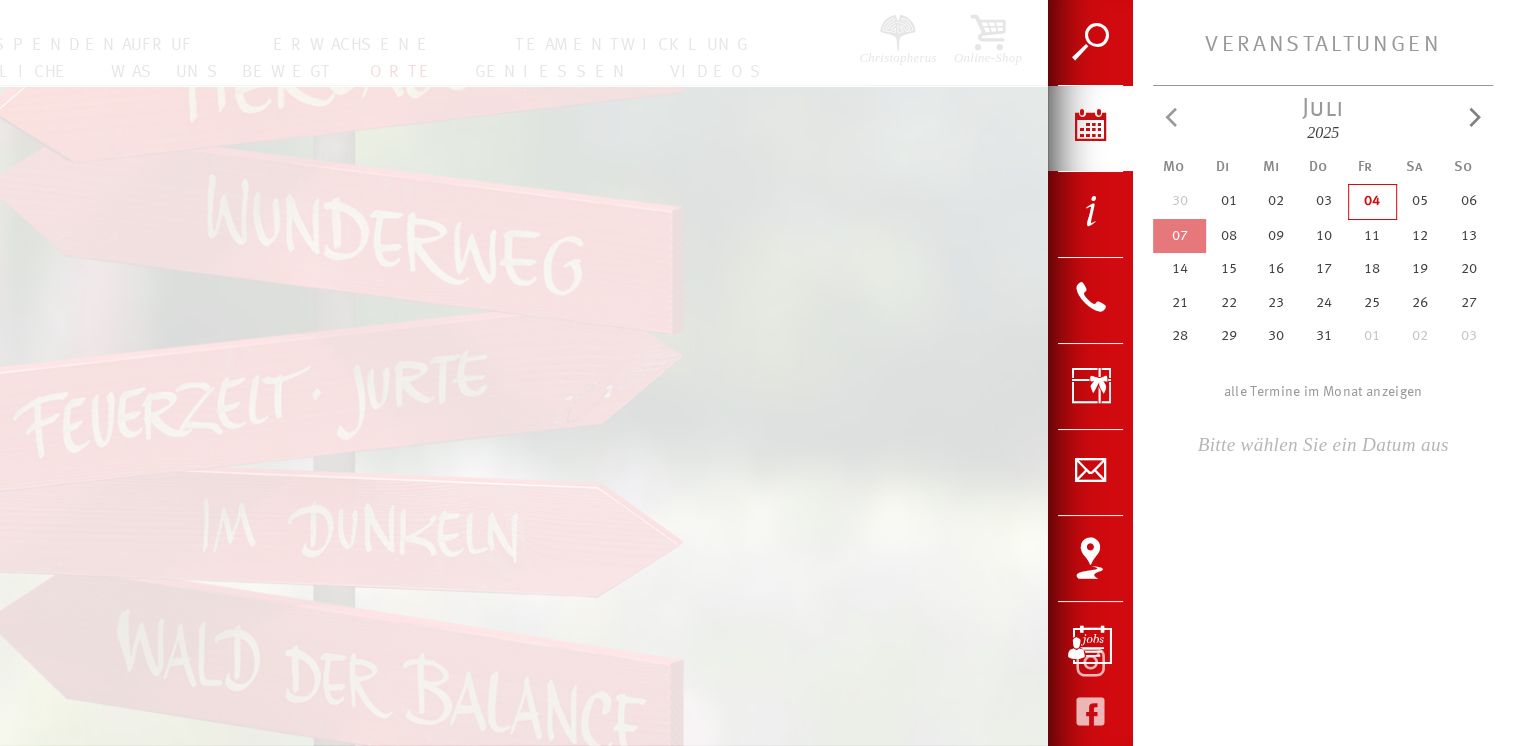 click on "29" at bounding box center (1229, 337) 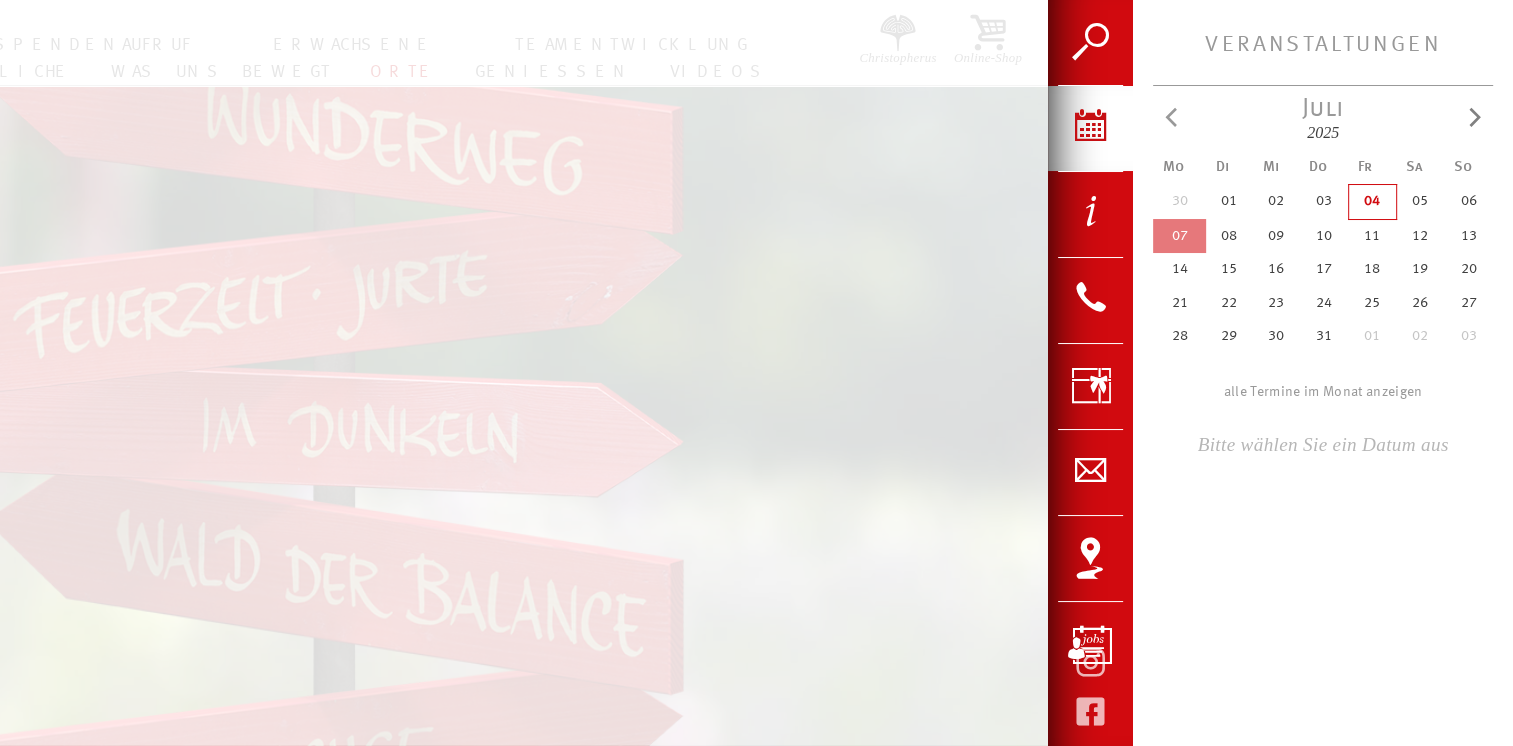 scroll, scrollTop: 724, scrollLeft: 0, axis: vertical 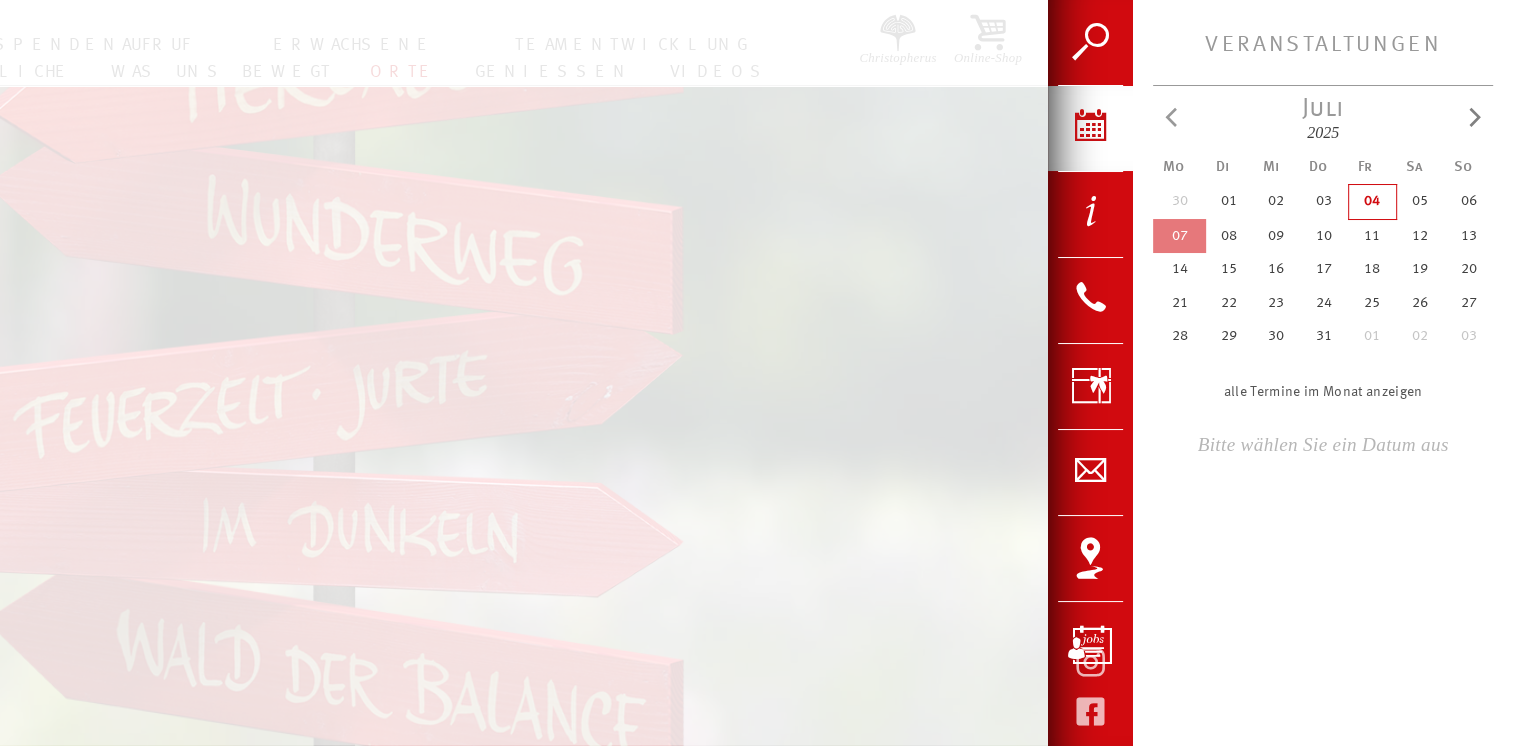 click on "alle Termine im Monat anzeigen" at bounding box center (1323, 392) 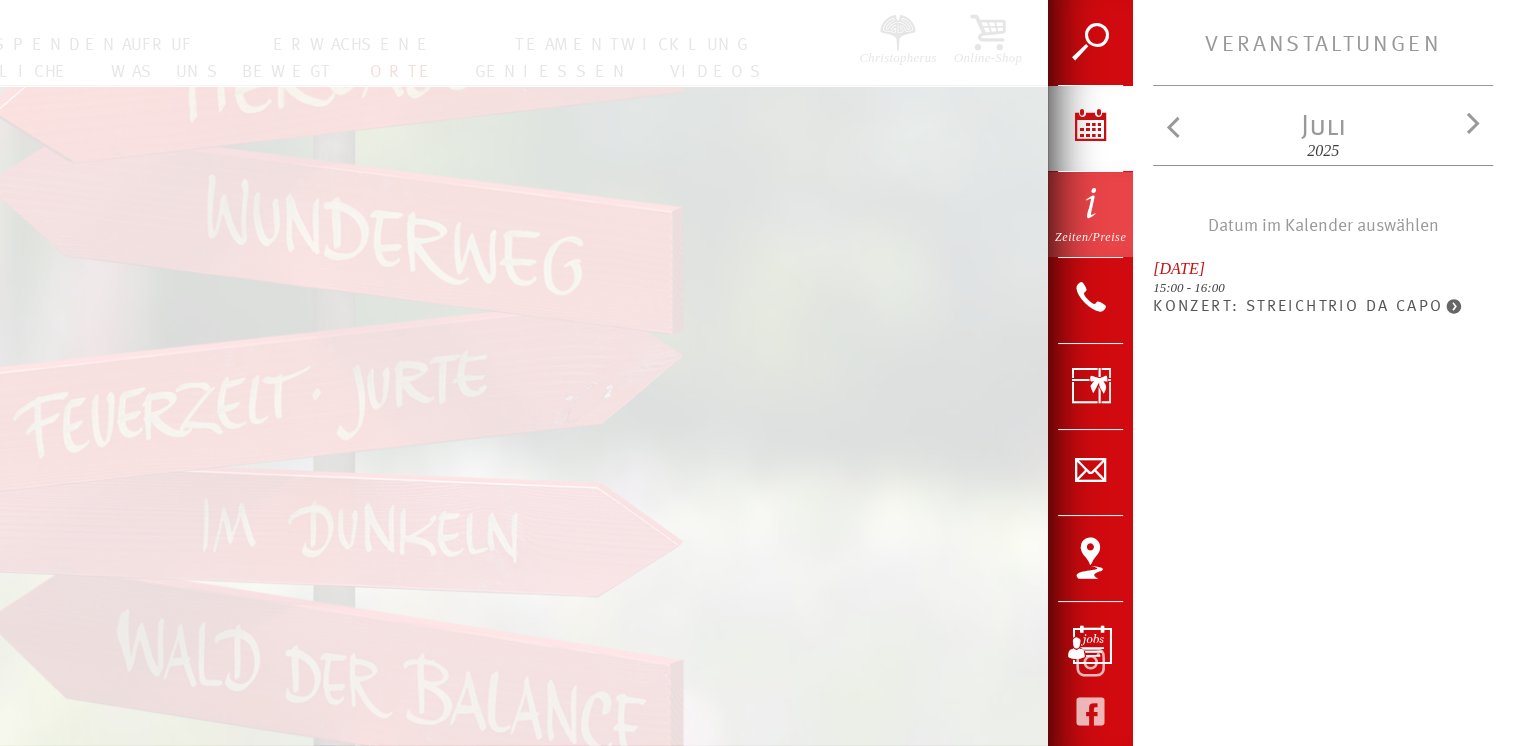 click on "Zeiten/Preise" at bounding box center [1090, 214] 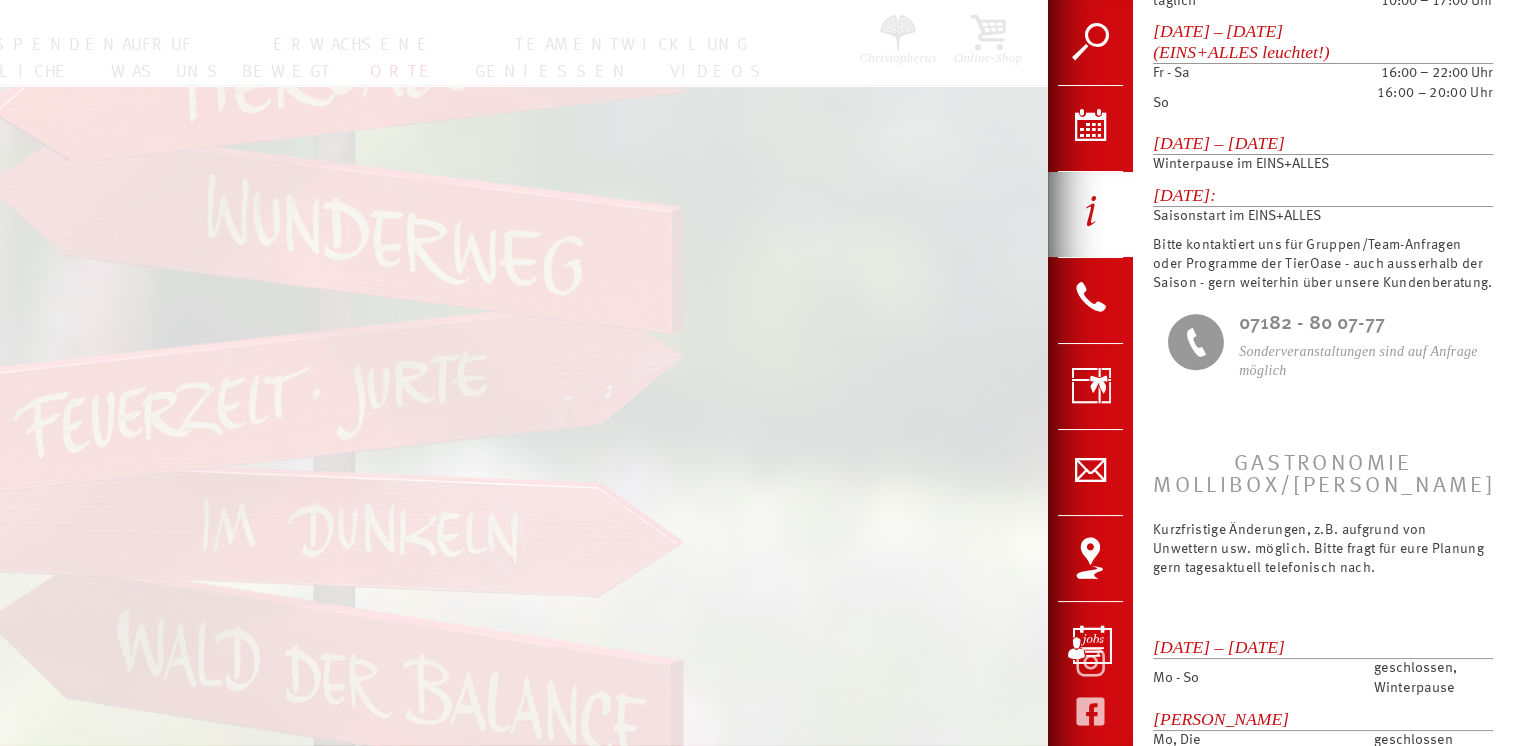 scroll, scrollTop: 900, scrollLeft: 0, axis: vertical 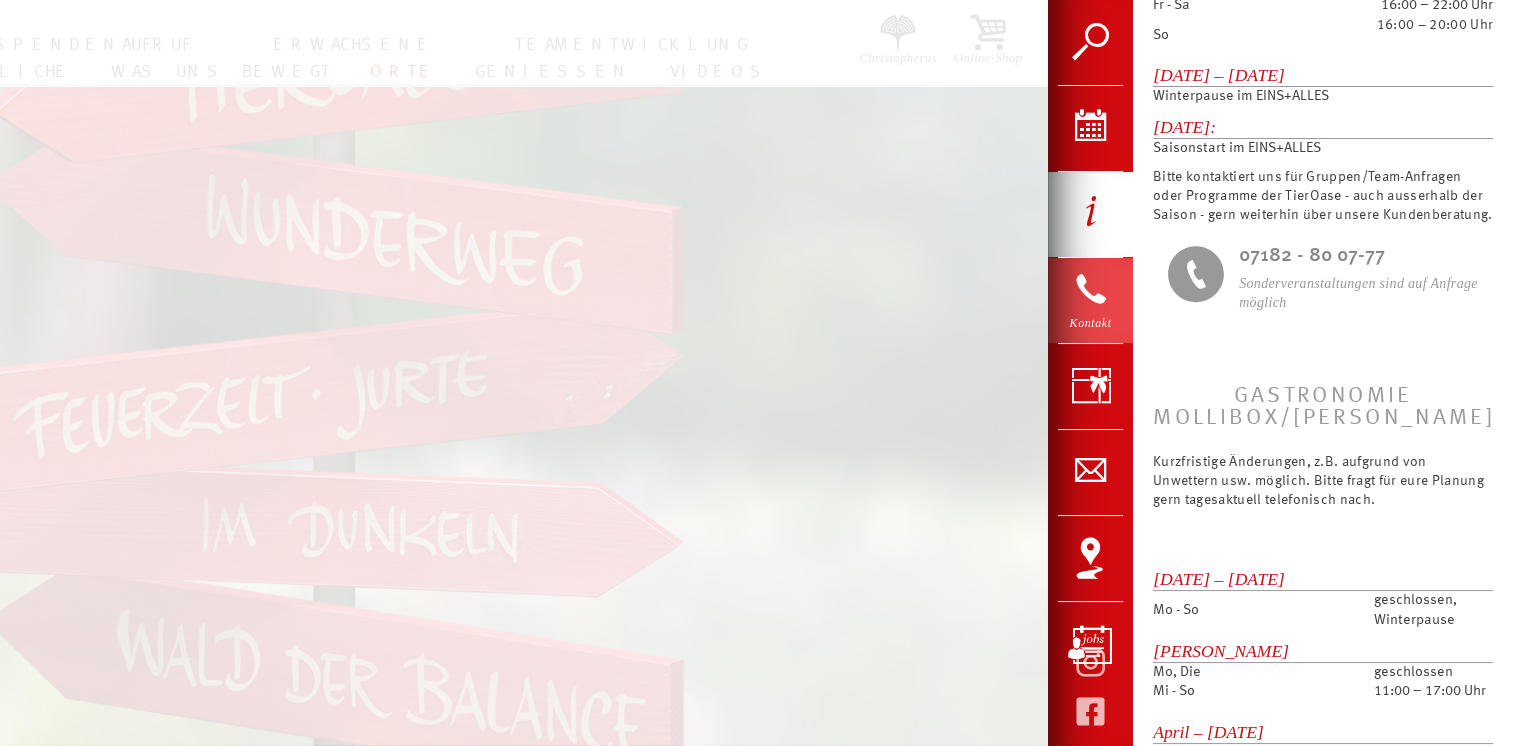 click on "Kontakt" at bounding box center (1090, 300) 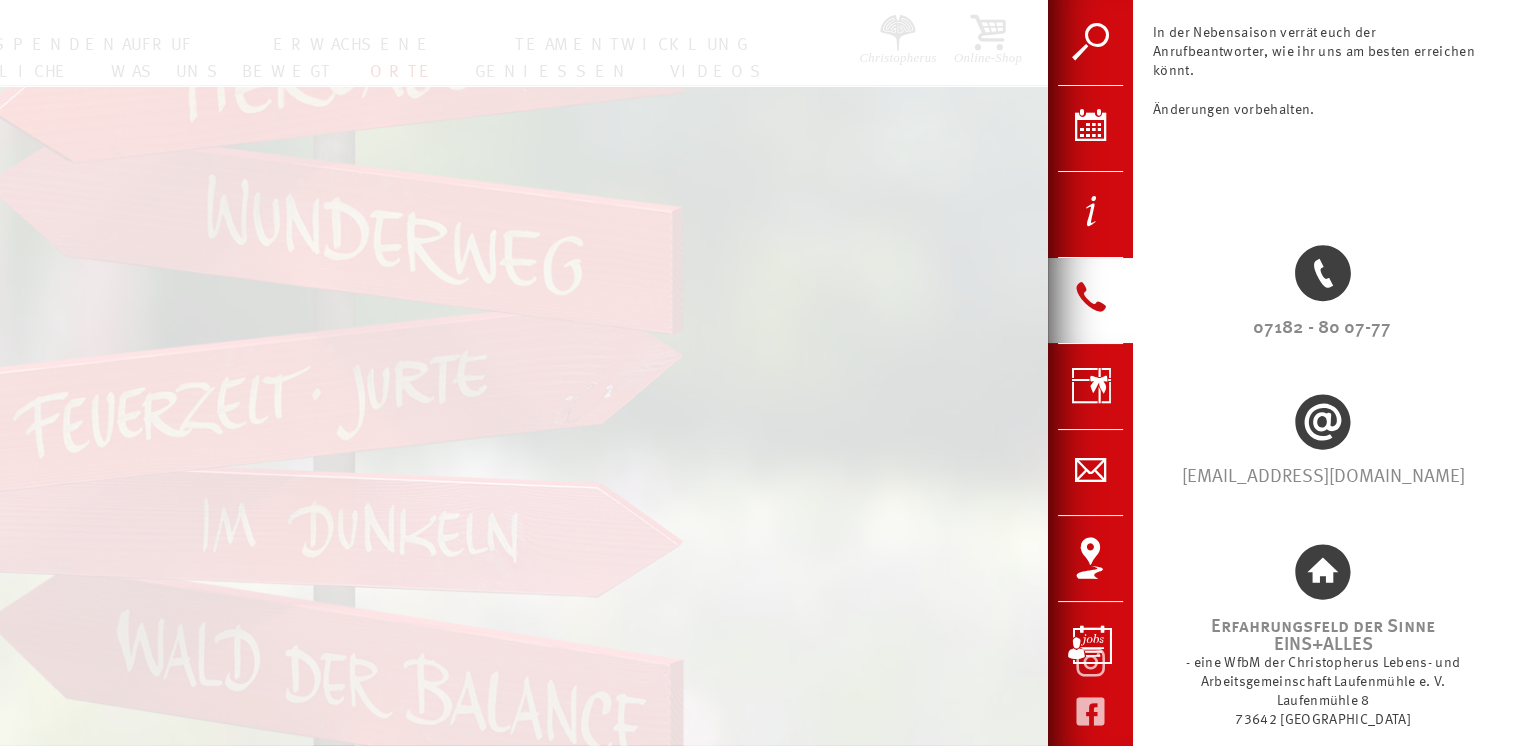 scroll, scrollTop: 268, scrollLeft: 0, axis: vertical 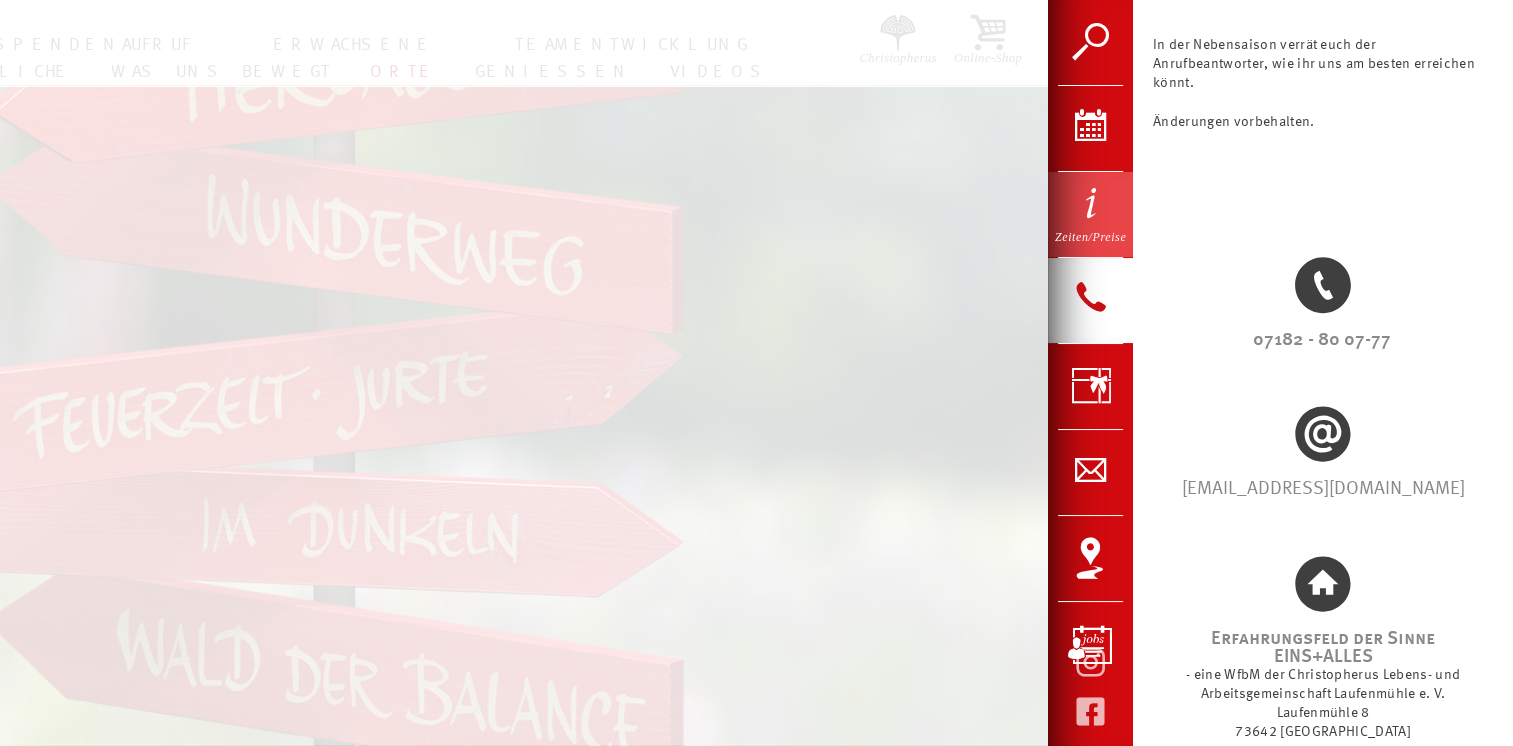 click on "Zeiten/Preise" at bounding box center [1090, 214] 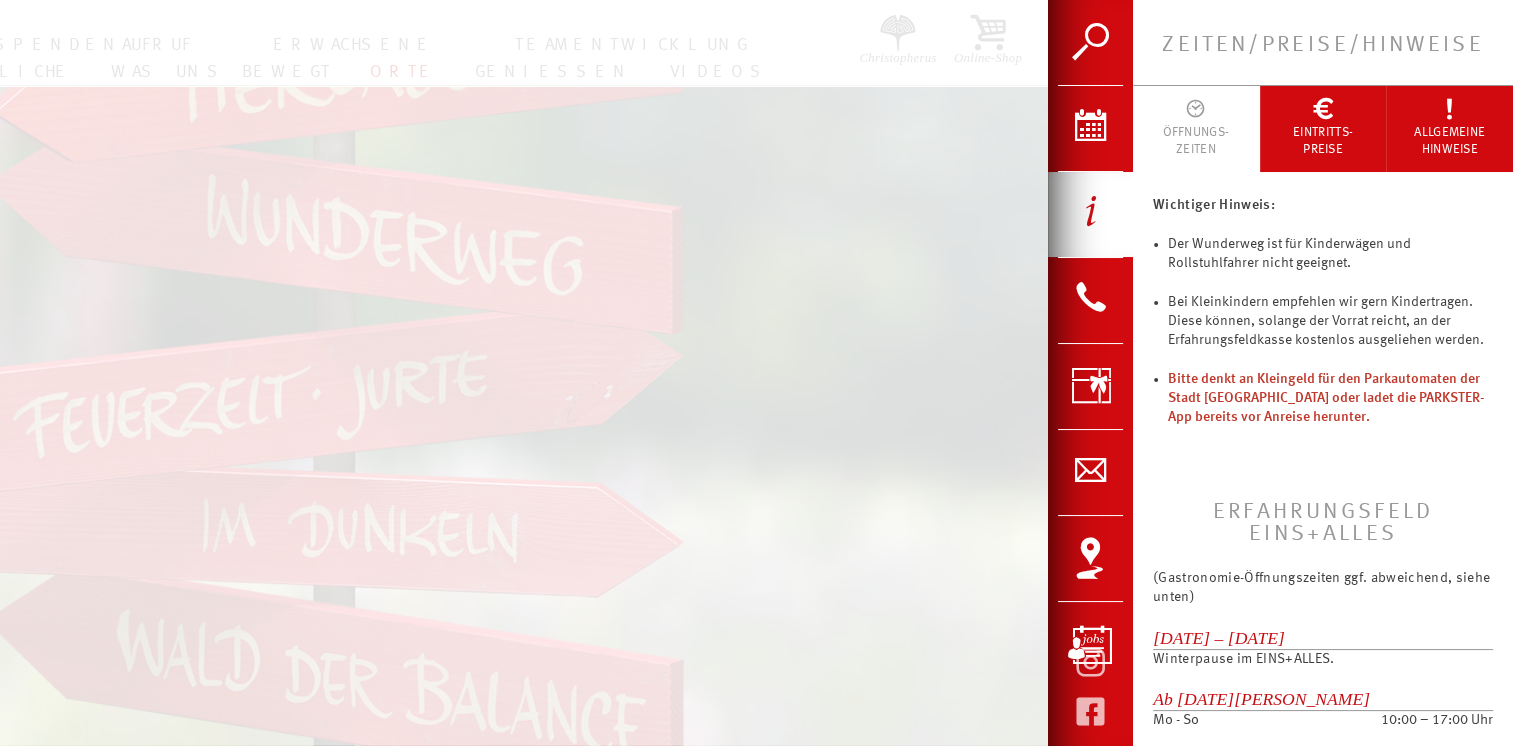 scroll, scrollTop: 0, scrollLeft: 0, axis: both 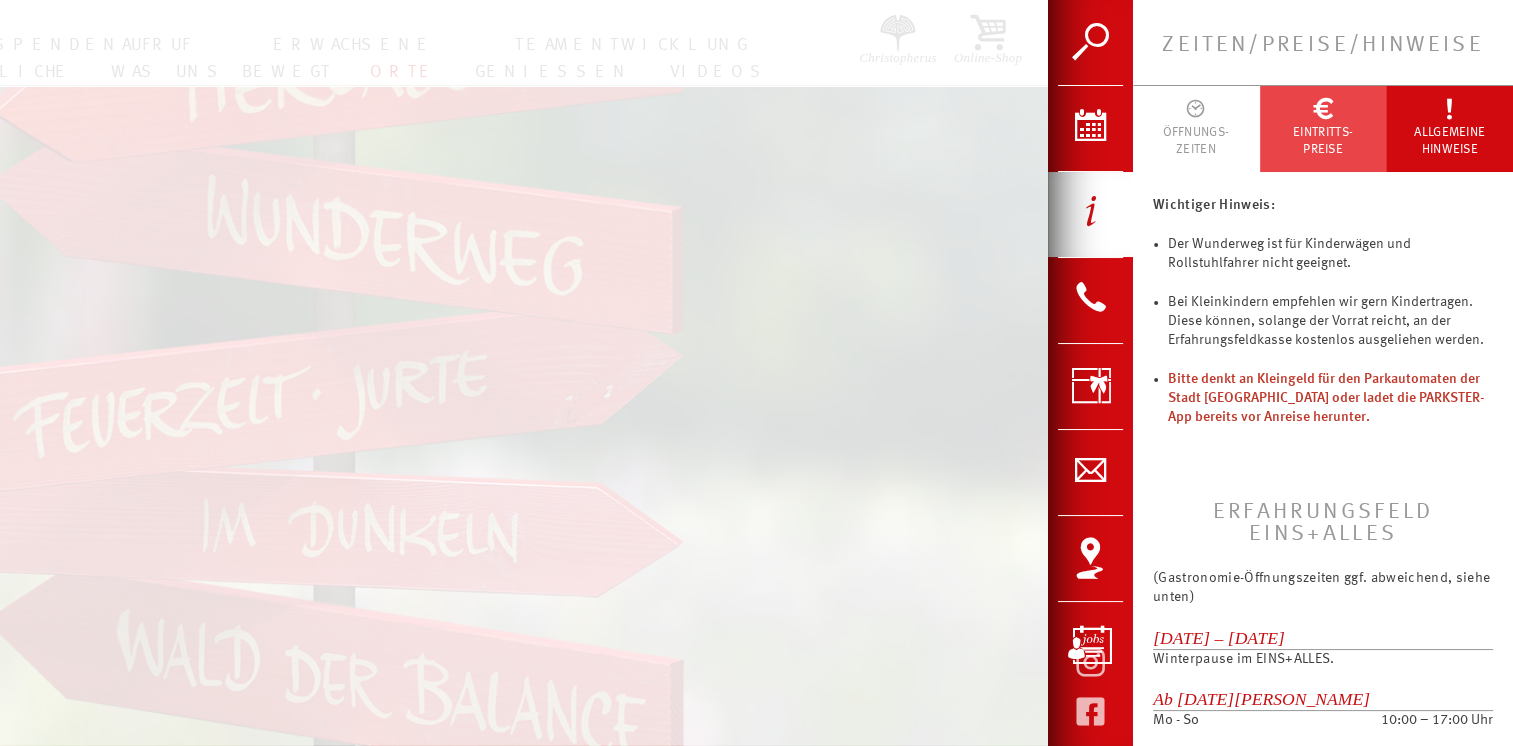 click on "EINTRITTS- PREISE" at bounding box center (1323, 141) 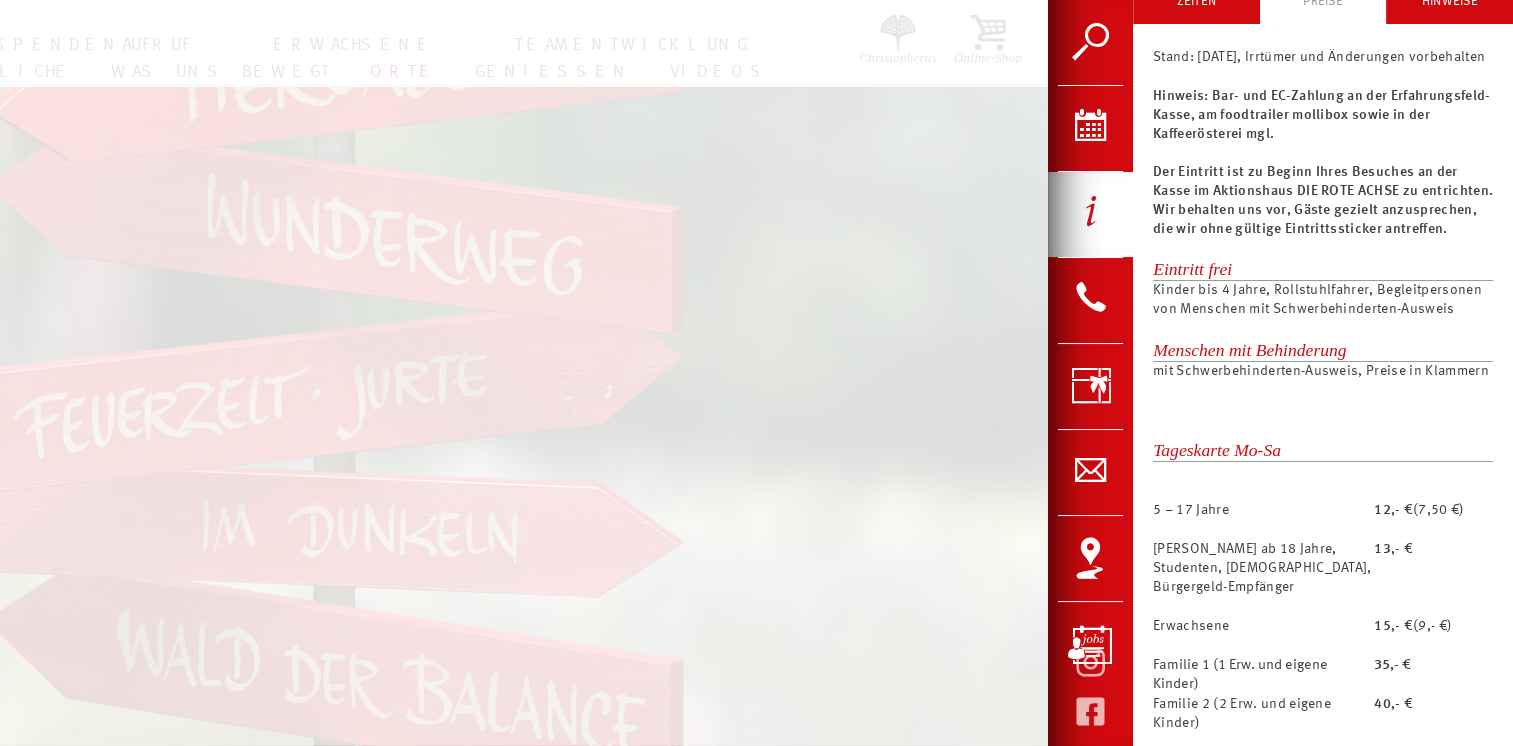 scroll, scrollTop: 200, scrollLeft: 0, axis: vertical 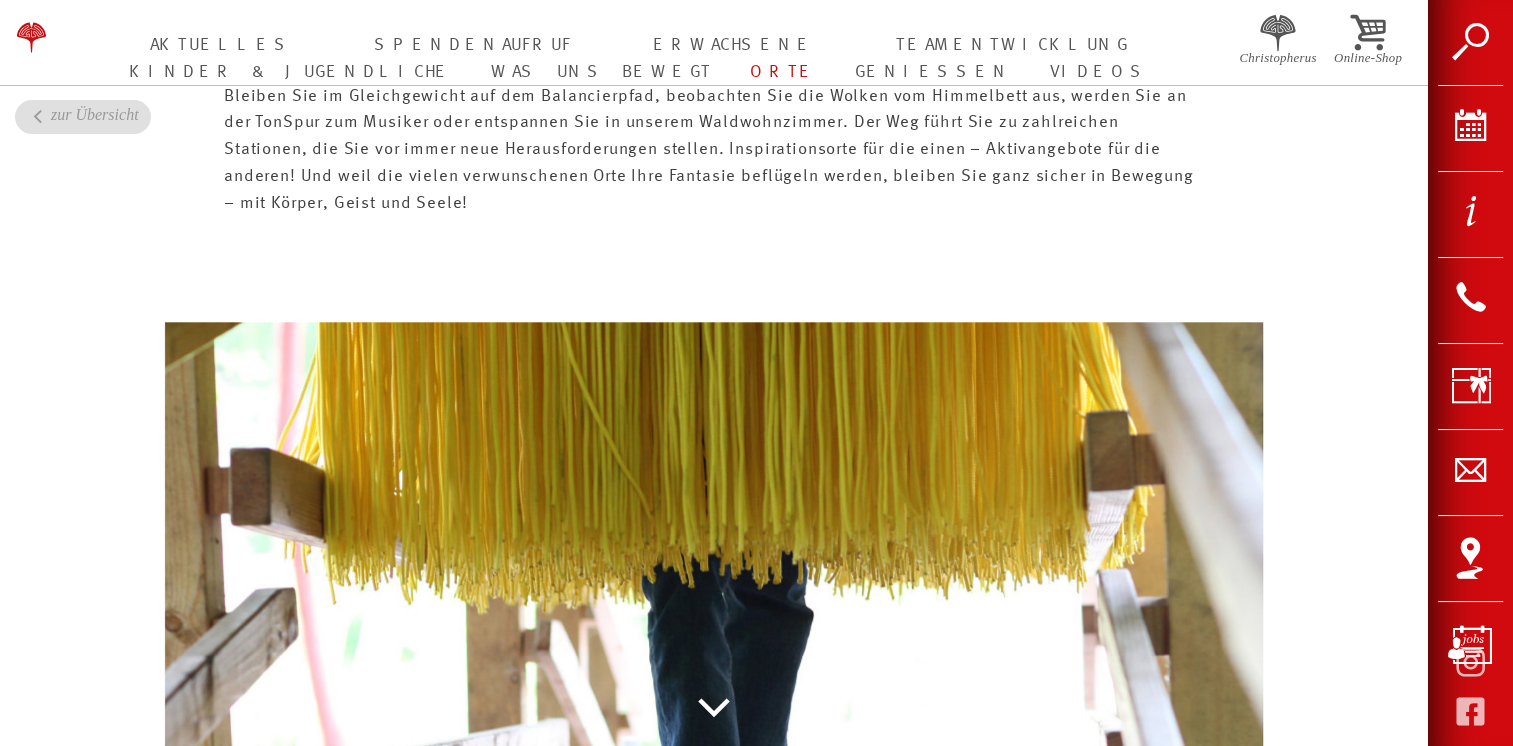 click at bounding box center [756, 713] 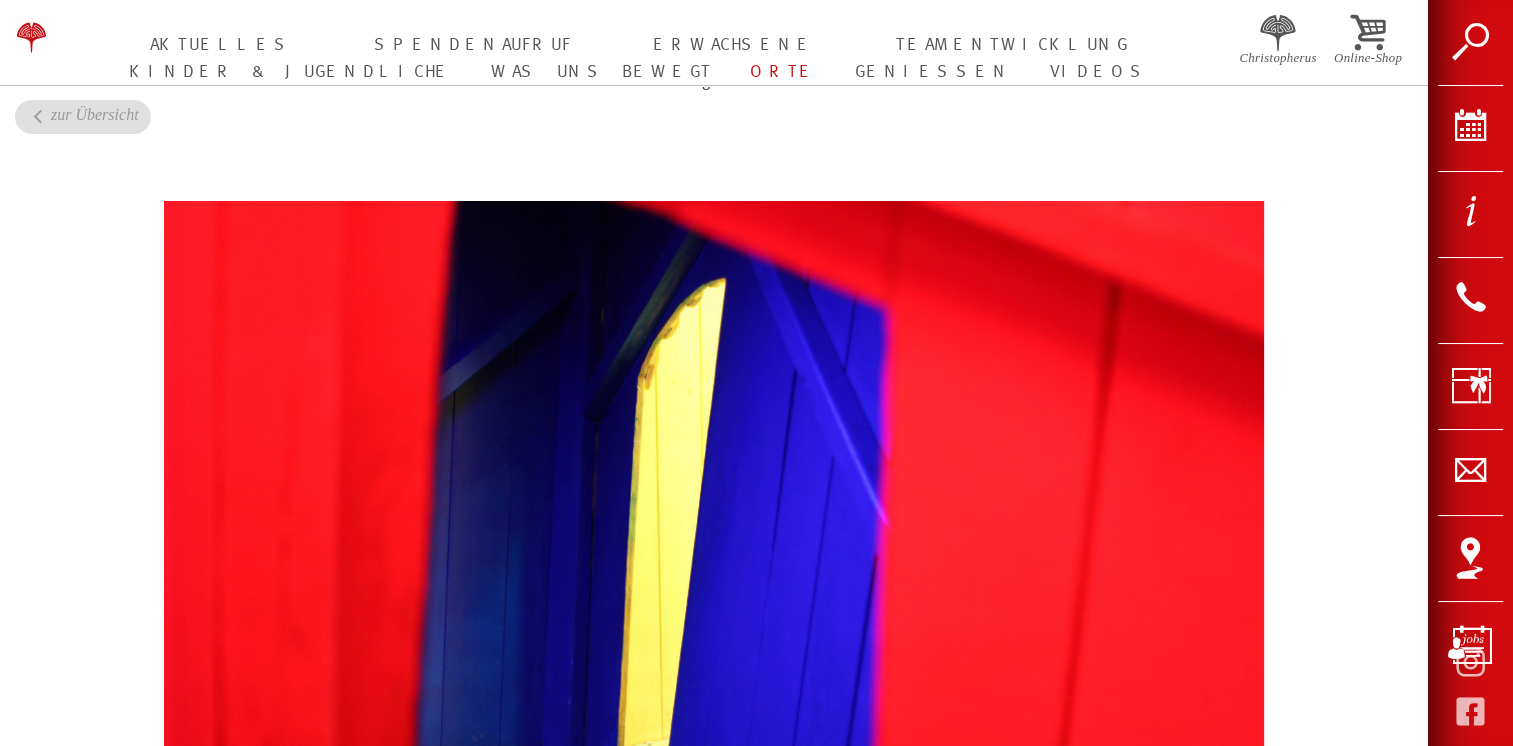 scroll, scrollTop: 3381, scrollLeft: 0, axis: vertical 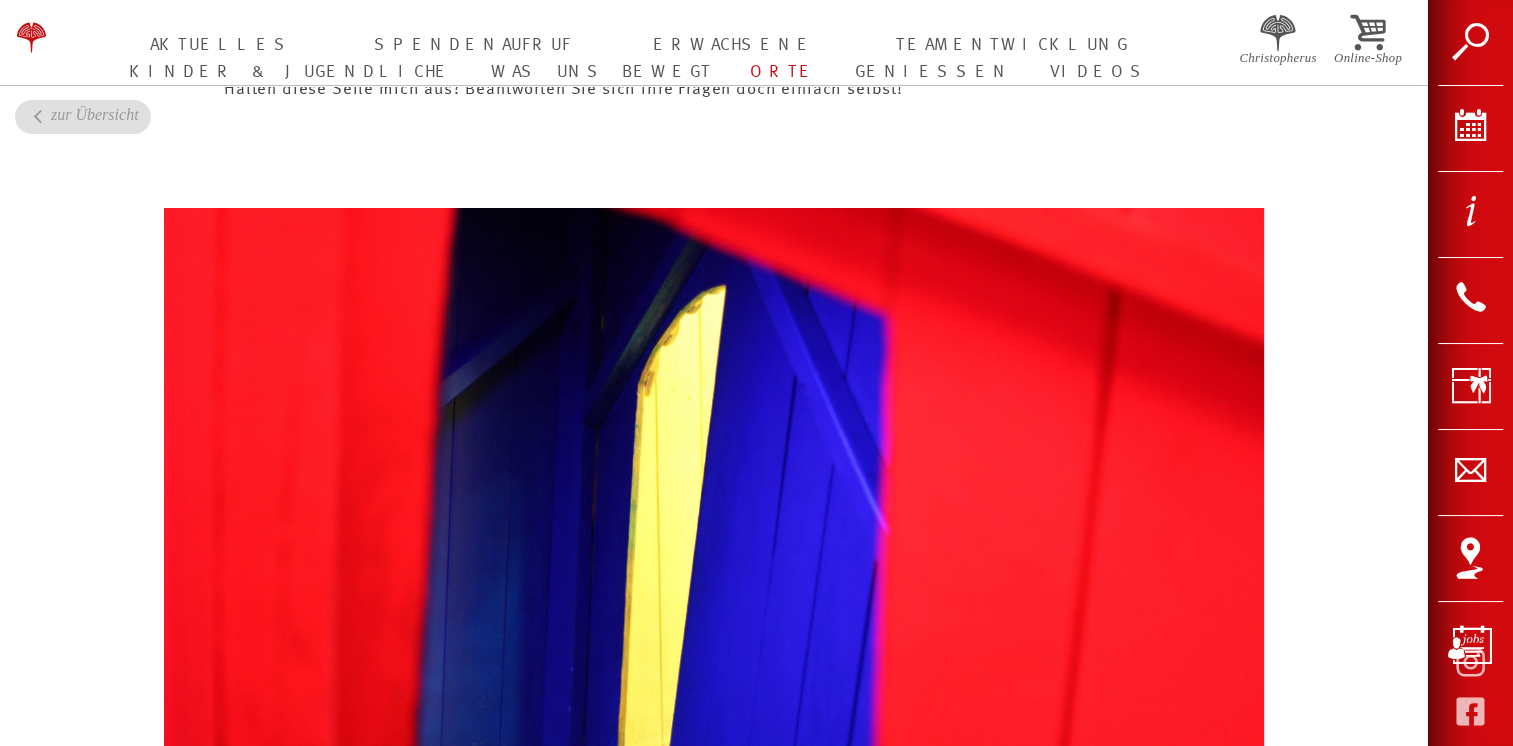 click at bounding box center [714, 508] 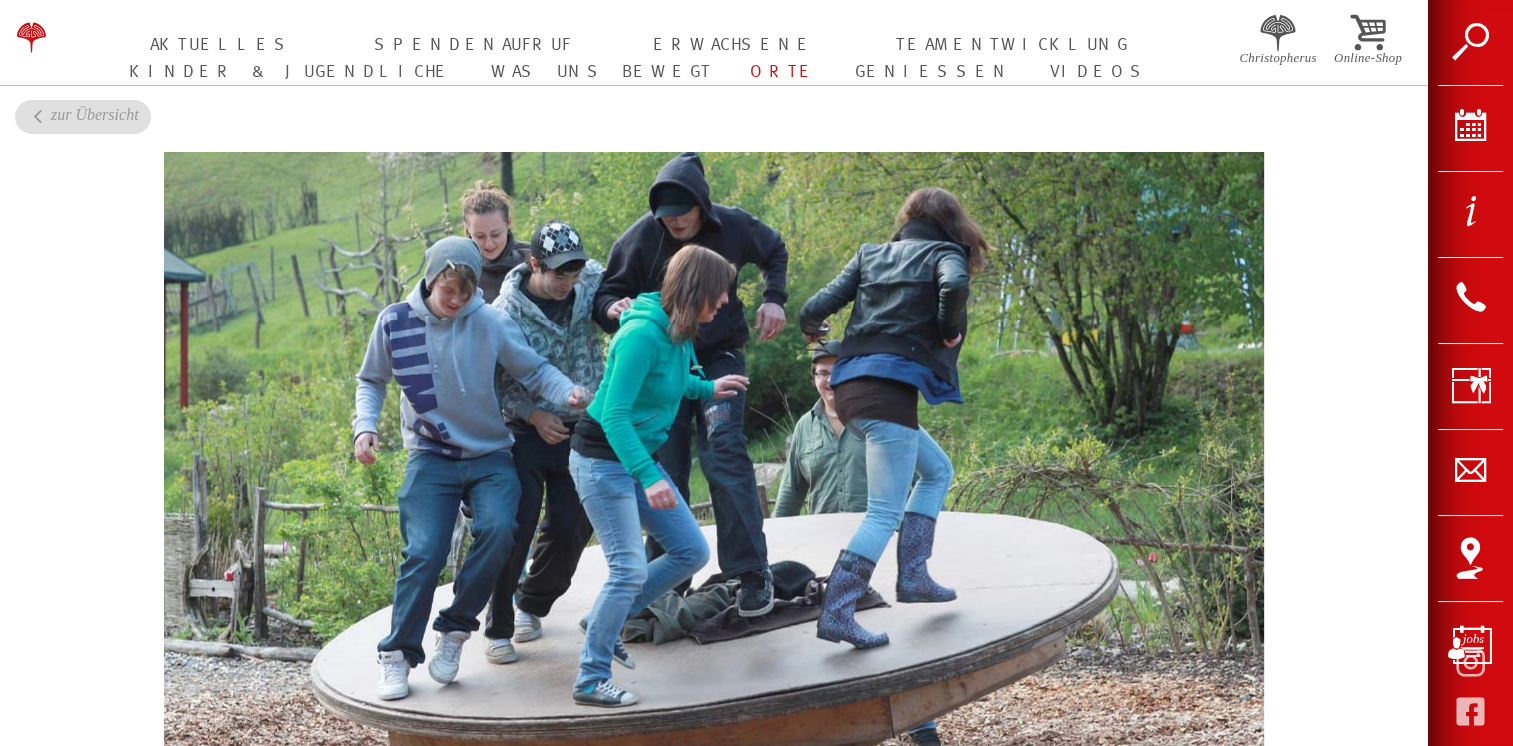 scroll, scrollTop: 3481, scrollLeft: 0, axis: vertical 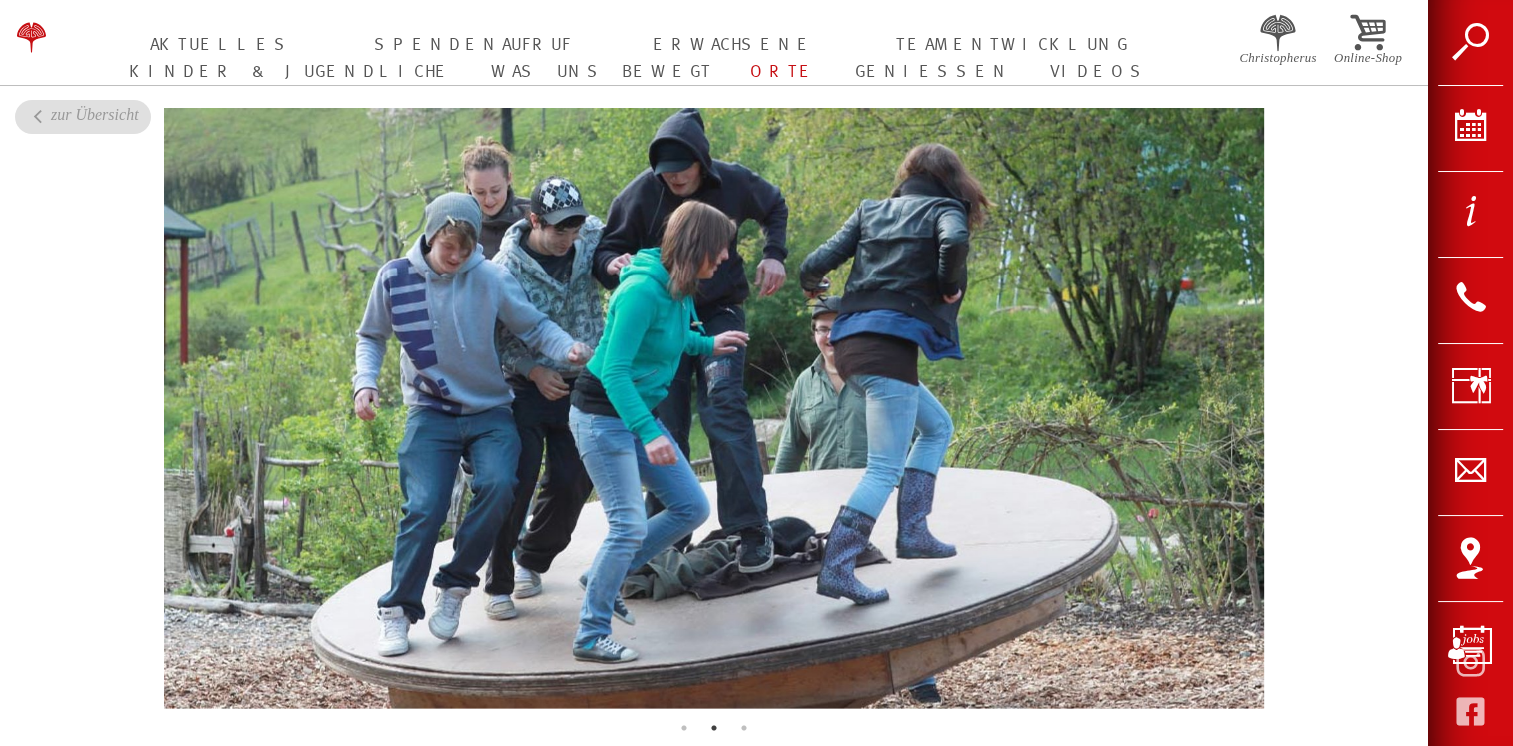 click at bounding box center (714, 408) 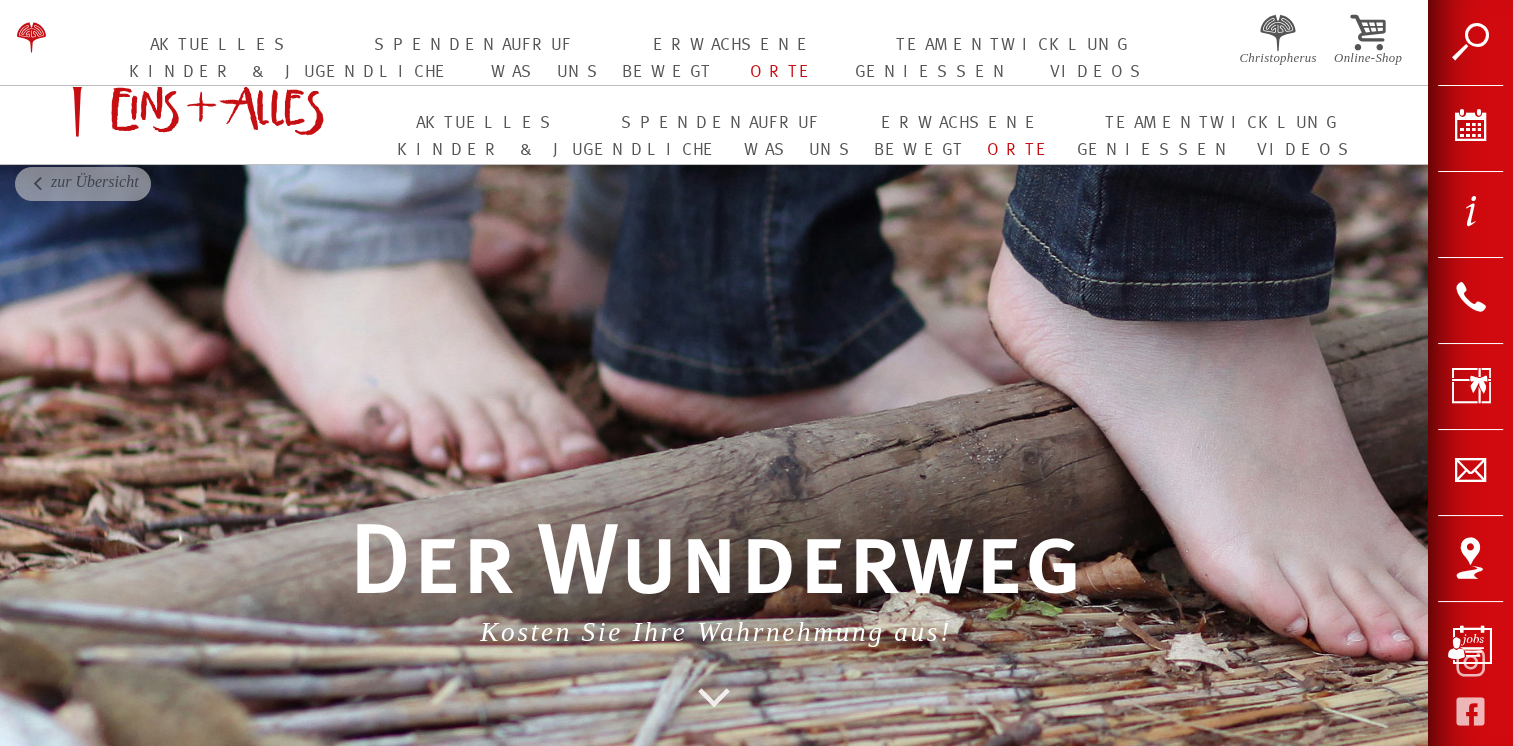 scroll, scrollTop: 0, scrollLeft: 0, axis: both 